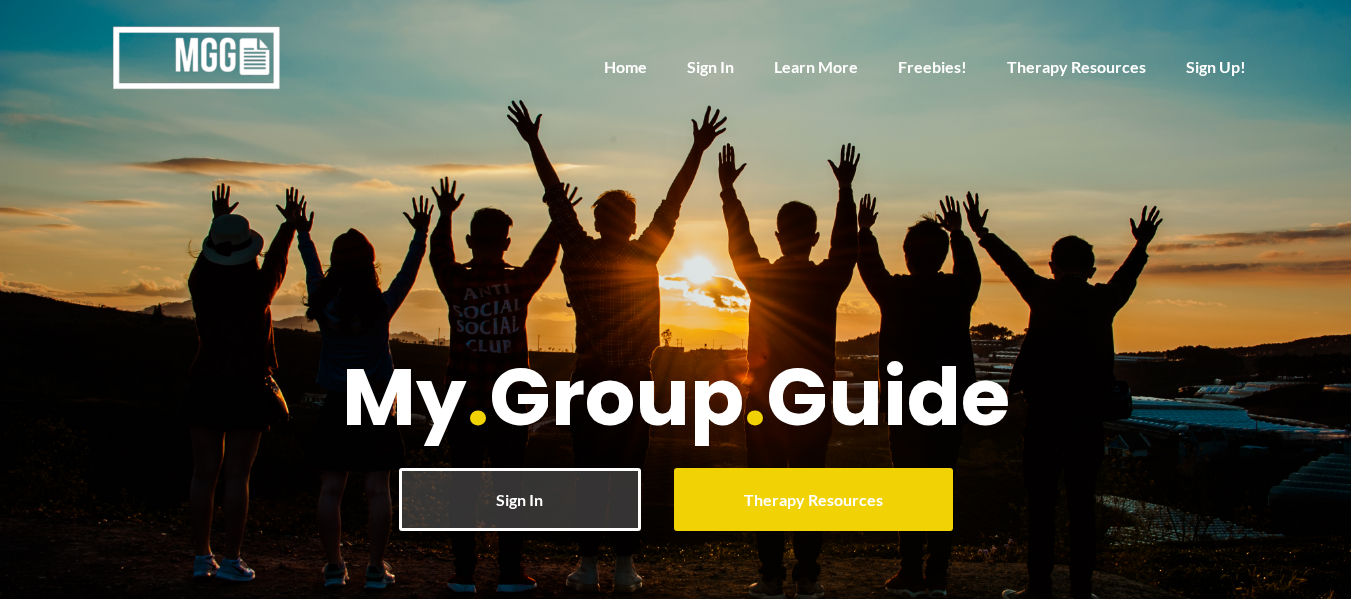 scroll, scrollTop: 0, scrollLeft: 0, axis: both 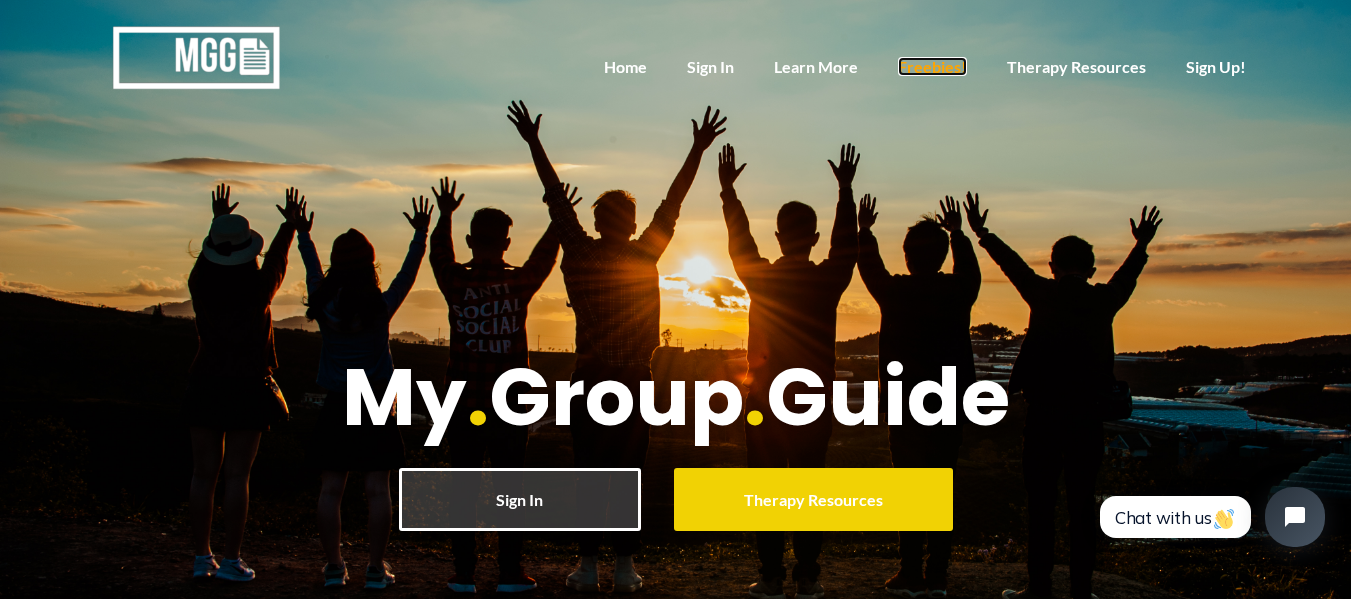 click on "Freebies!" at bounding box center (932, 66) 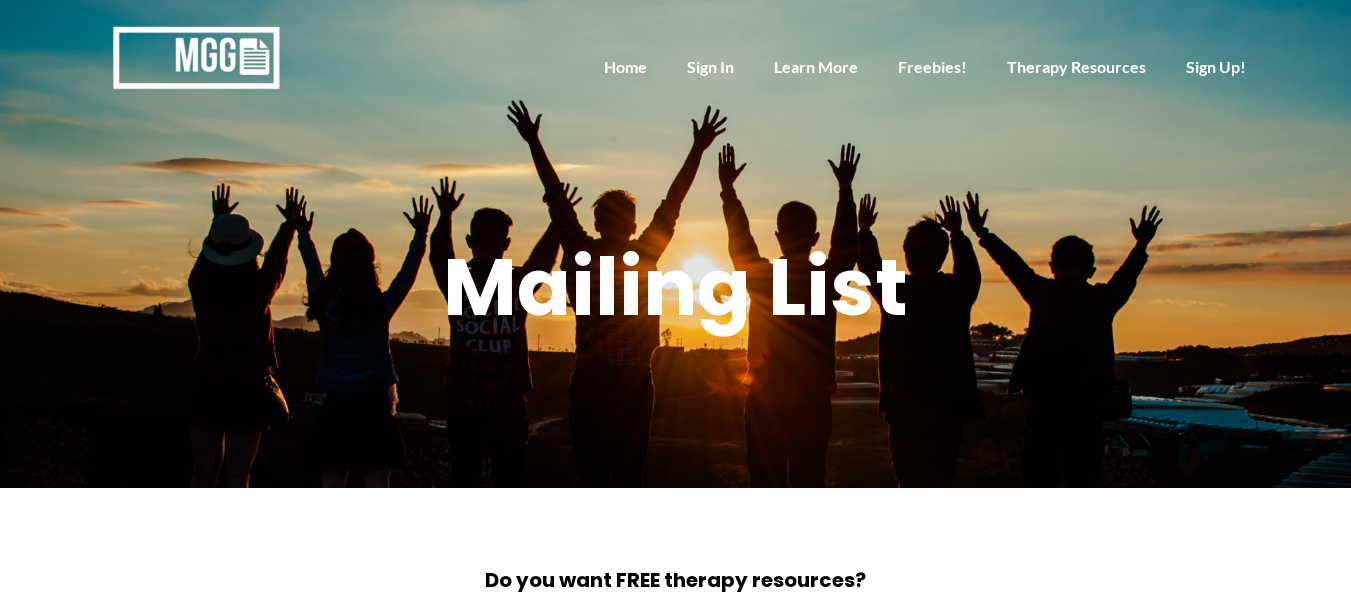 scroll, scrollTop: 0, scrollLeft: 0, axis: both 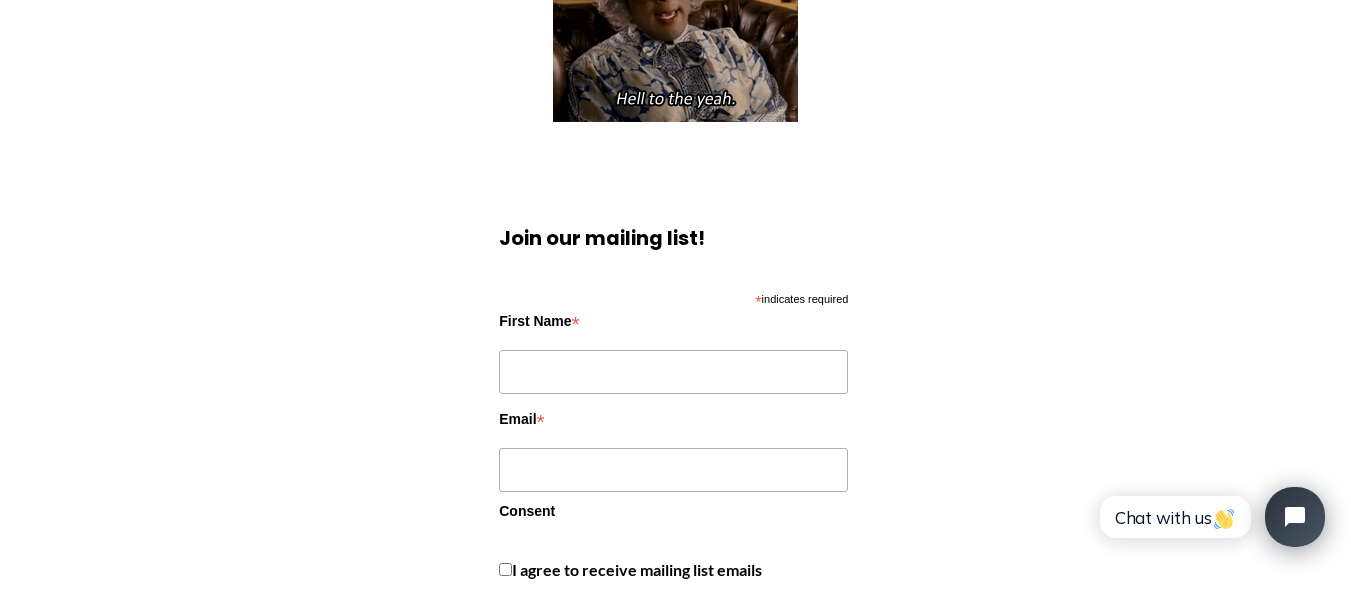 click on "First Name   *" at bounding box center [673, 356] 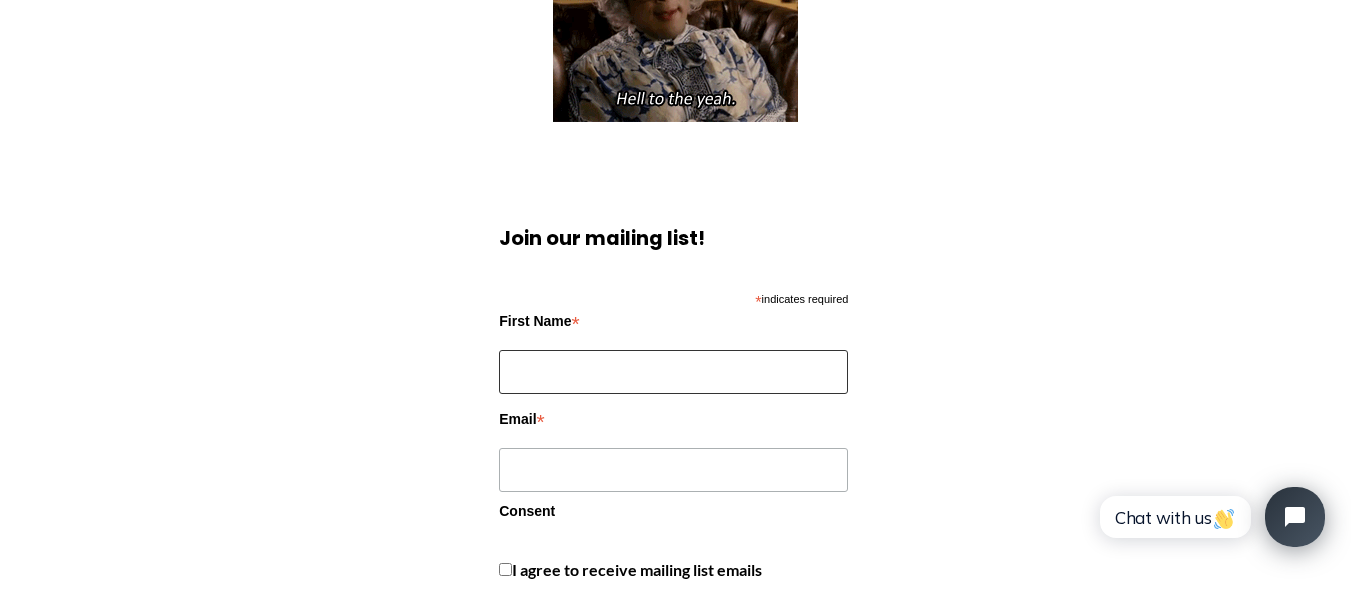 click on "First Name   *" at bounding box center [673, 372] 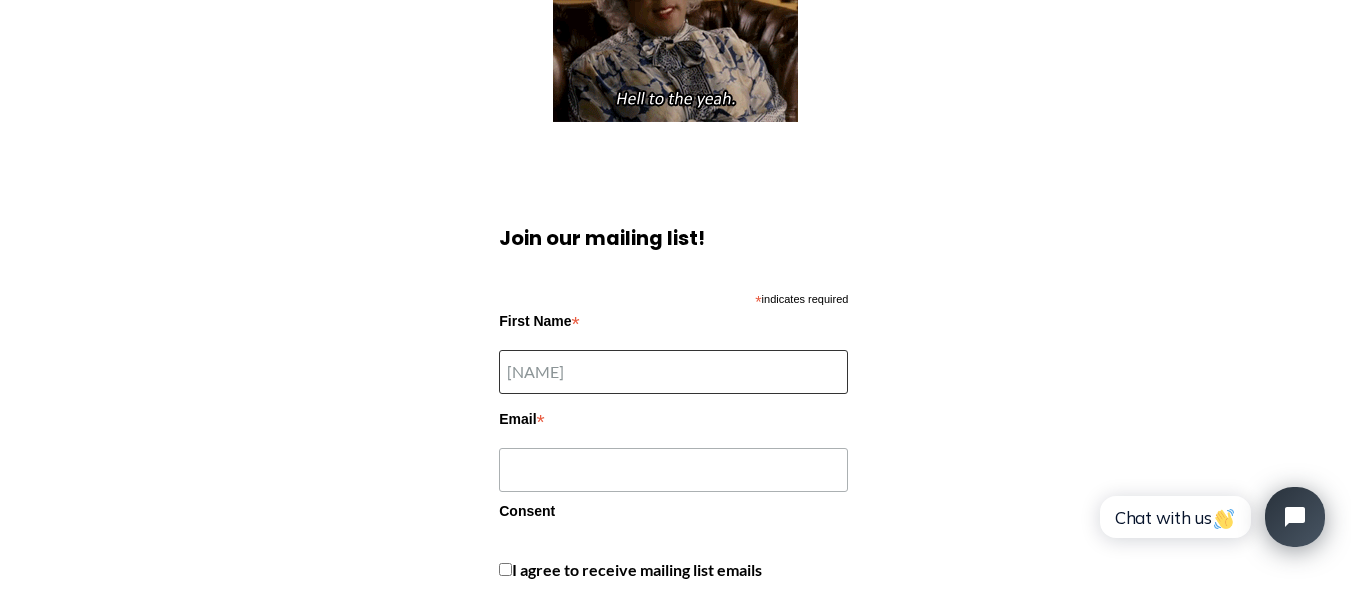 type on "[FIRST]" 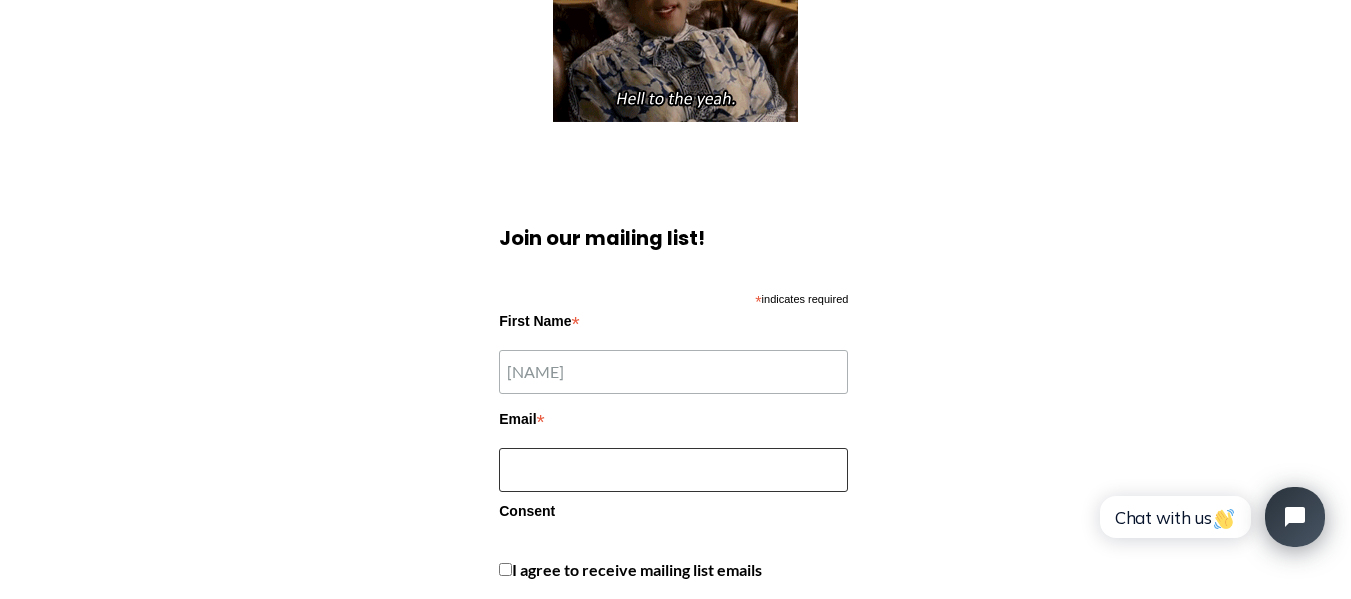 click on "Email   *" at bounding box center (673, 470) 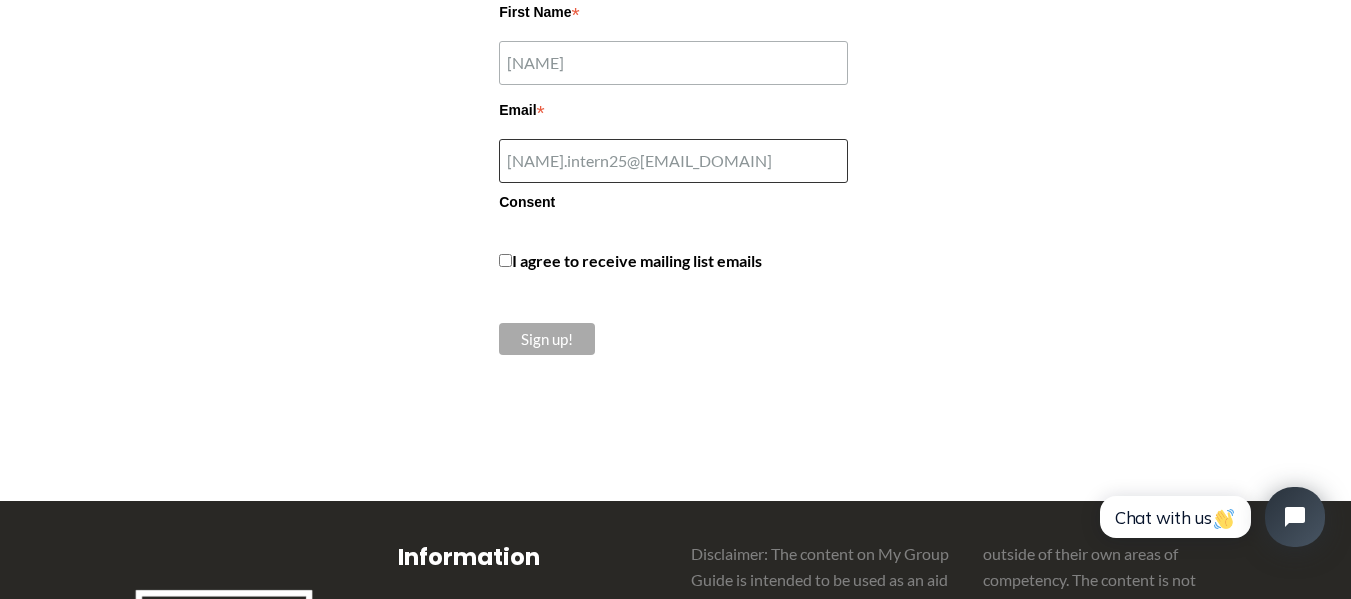 scroll, scrollTop: 1012, scrollLeft: 0, axis: vertical 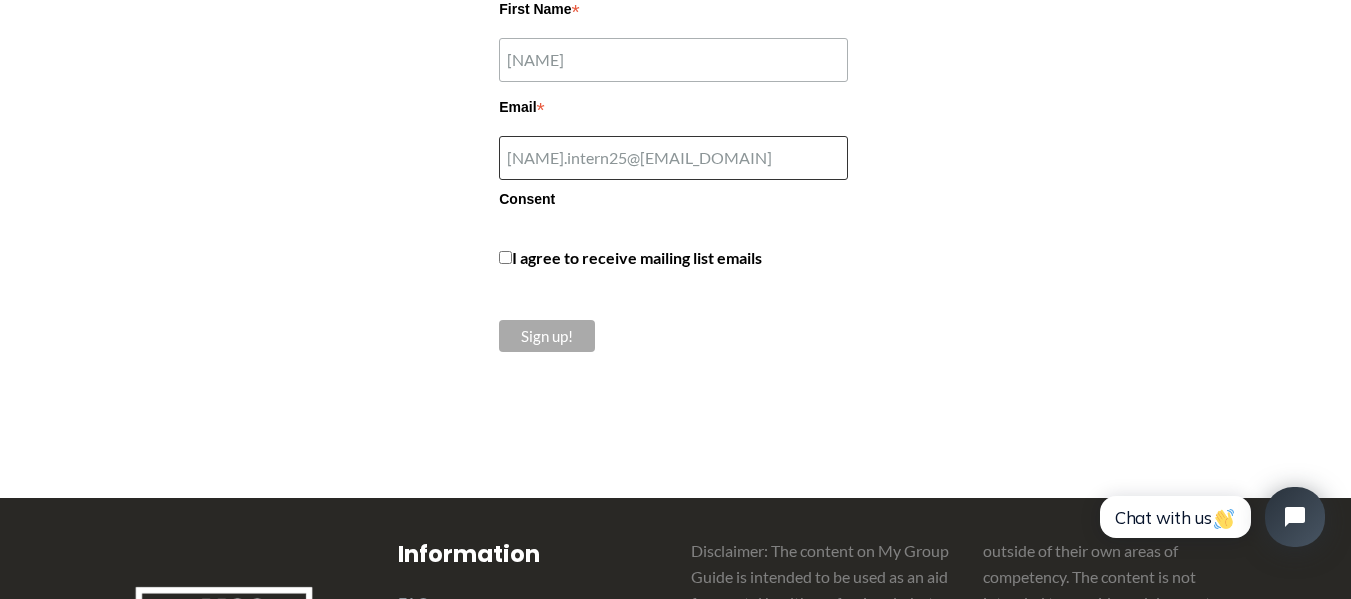 type on "[EMAIL]" 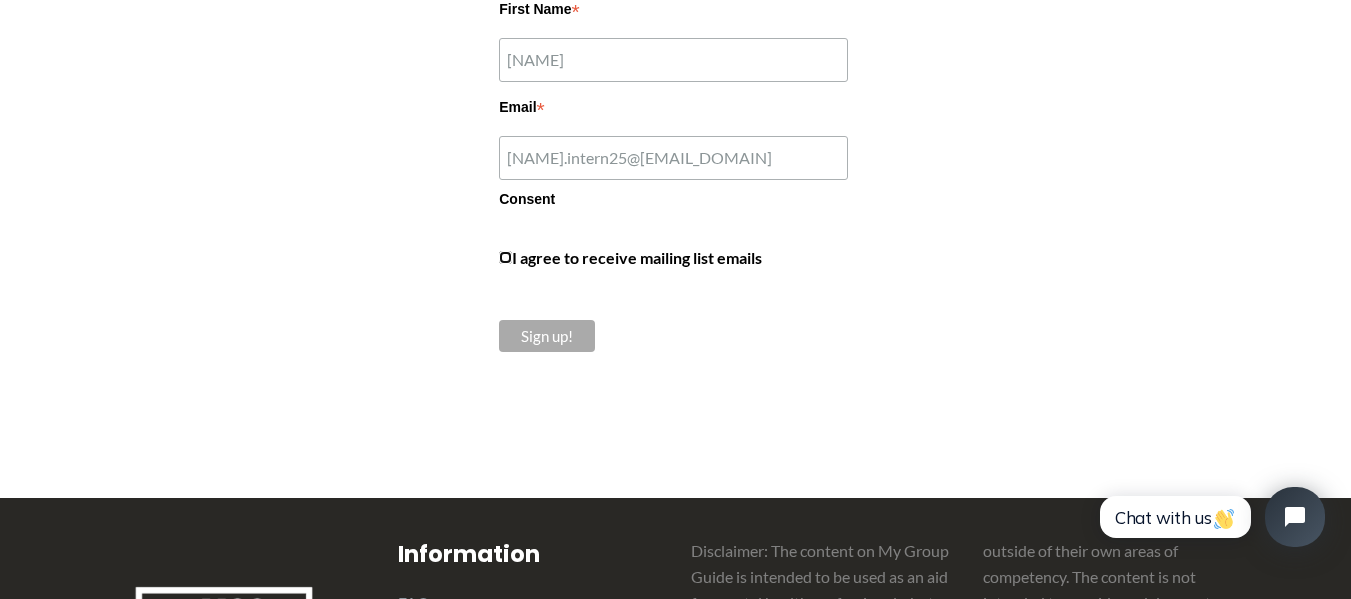 click on "I agree to receive mailing list emails" at bounding box center (505, 257) 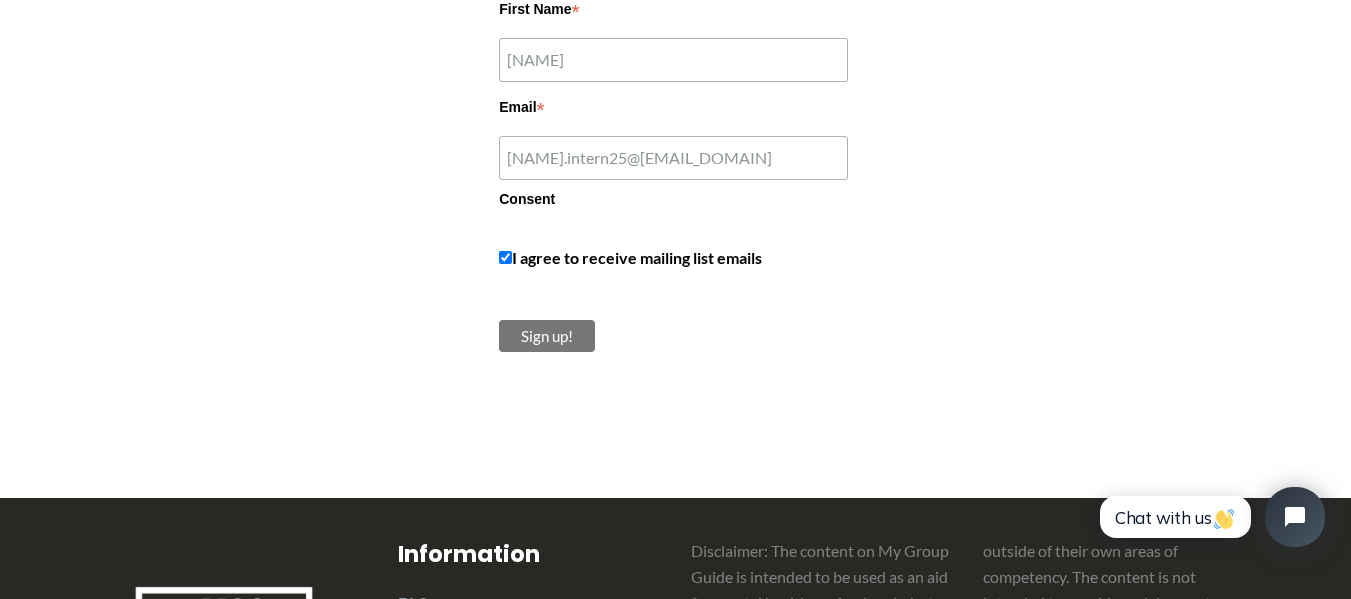 click on "Sign up!" at bounding box center [547, 336] 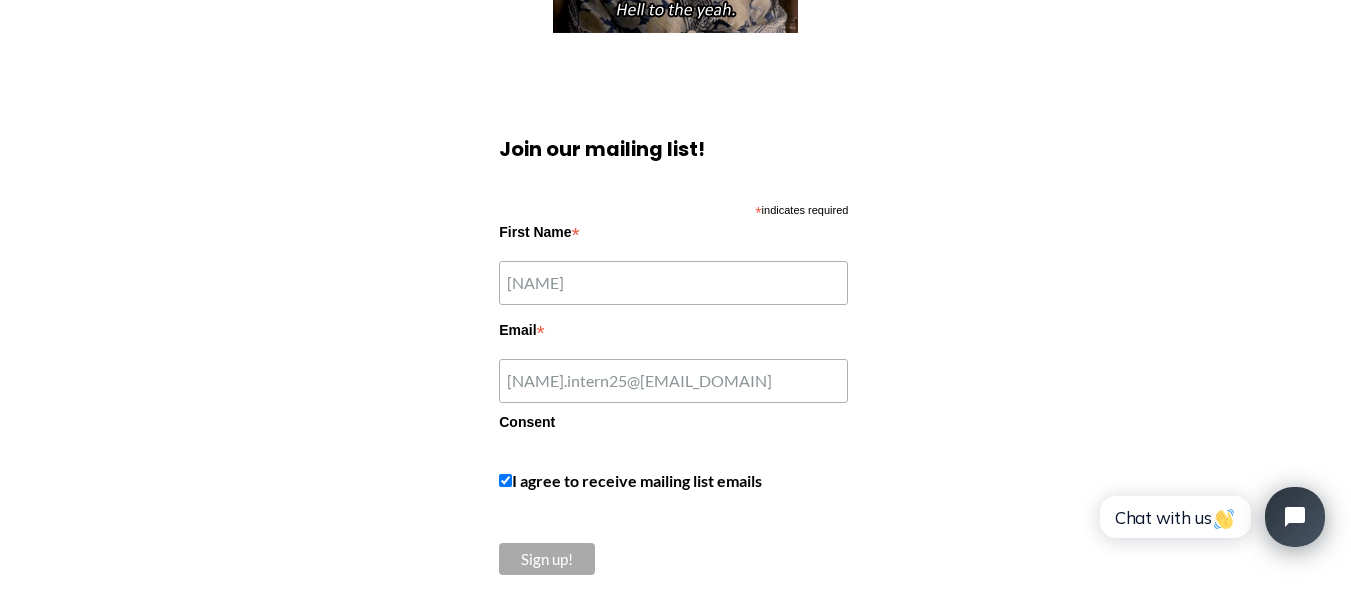 scroll, scrollTop: 820, scrollLeft: 0, axis: vertical 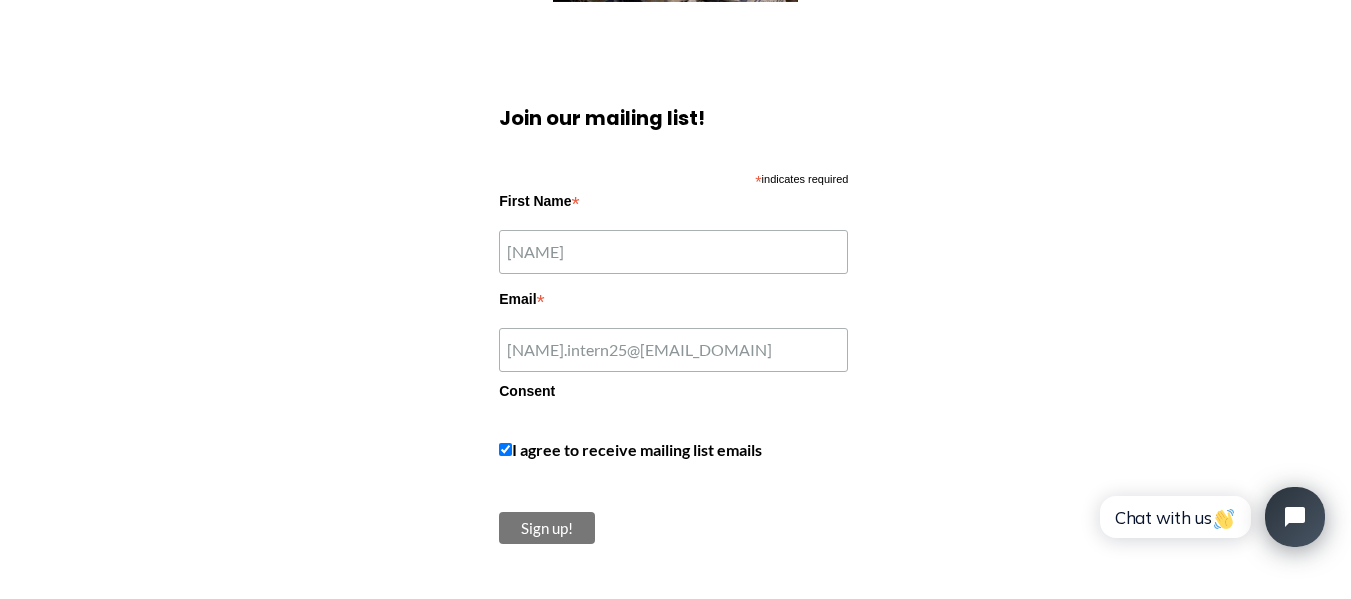 click on "Sign up!" at bounding box center (547, 528) 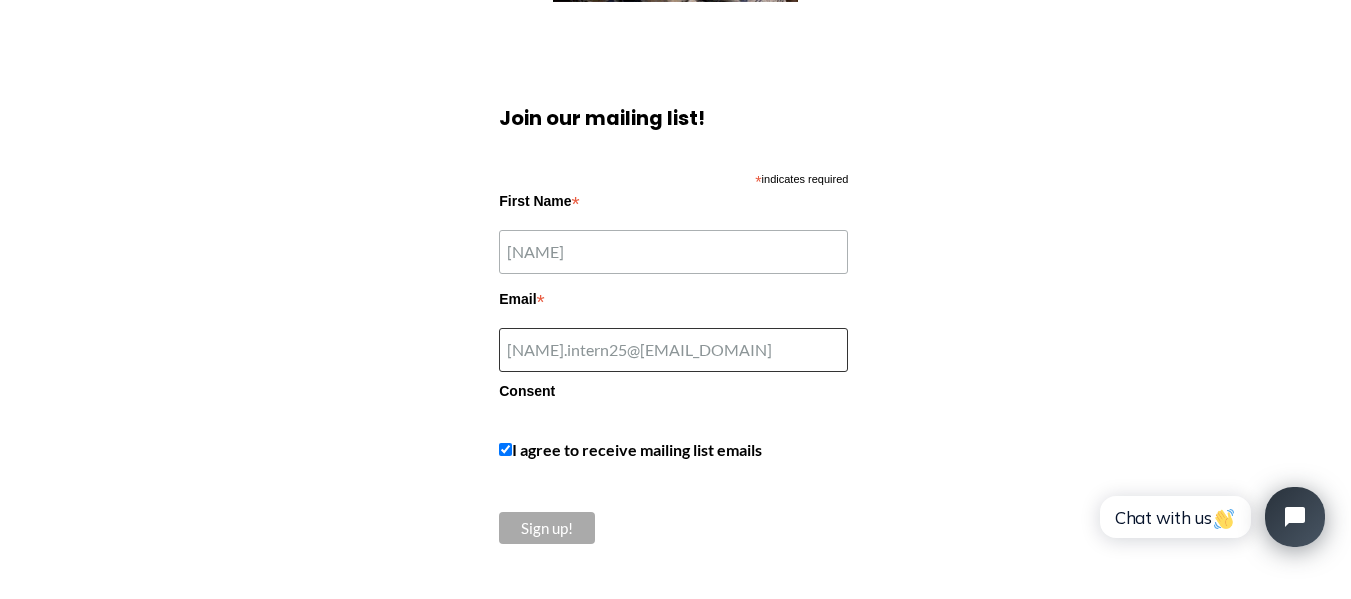 click on "[EMAIL]" at bounding box center [673, 350] 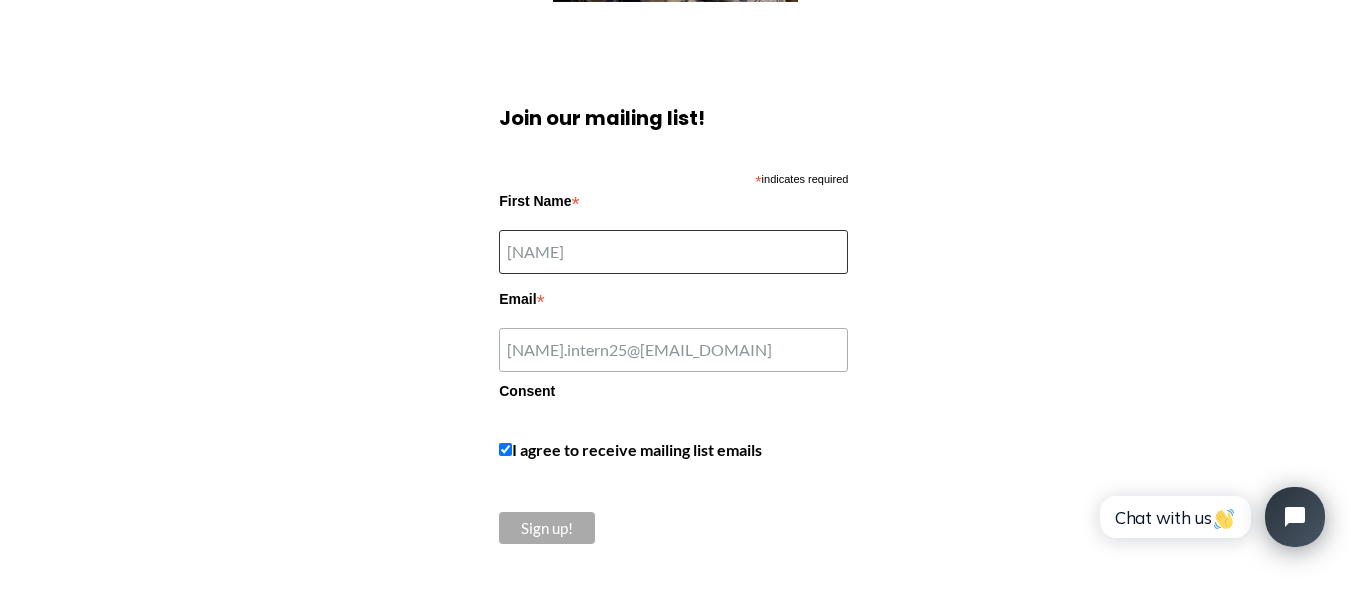 click on "[FIRST]" at bounding box center (673, 252) 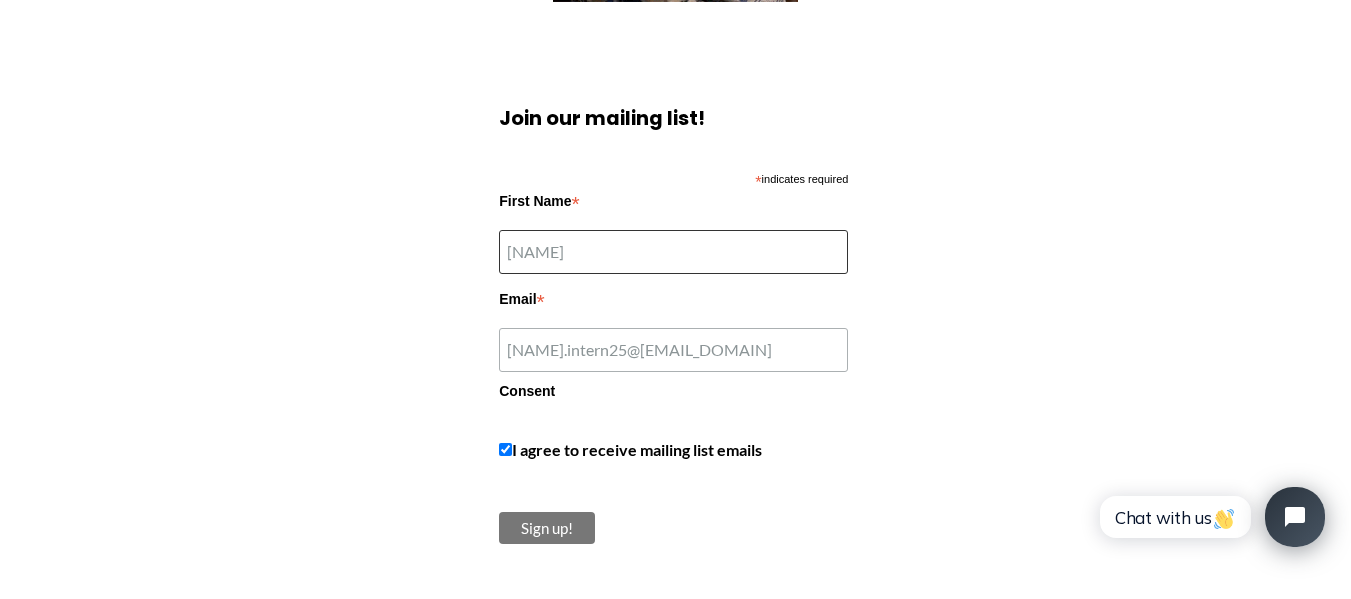 type on "[FIRST]" 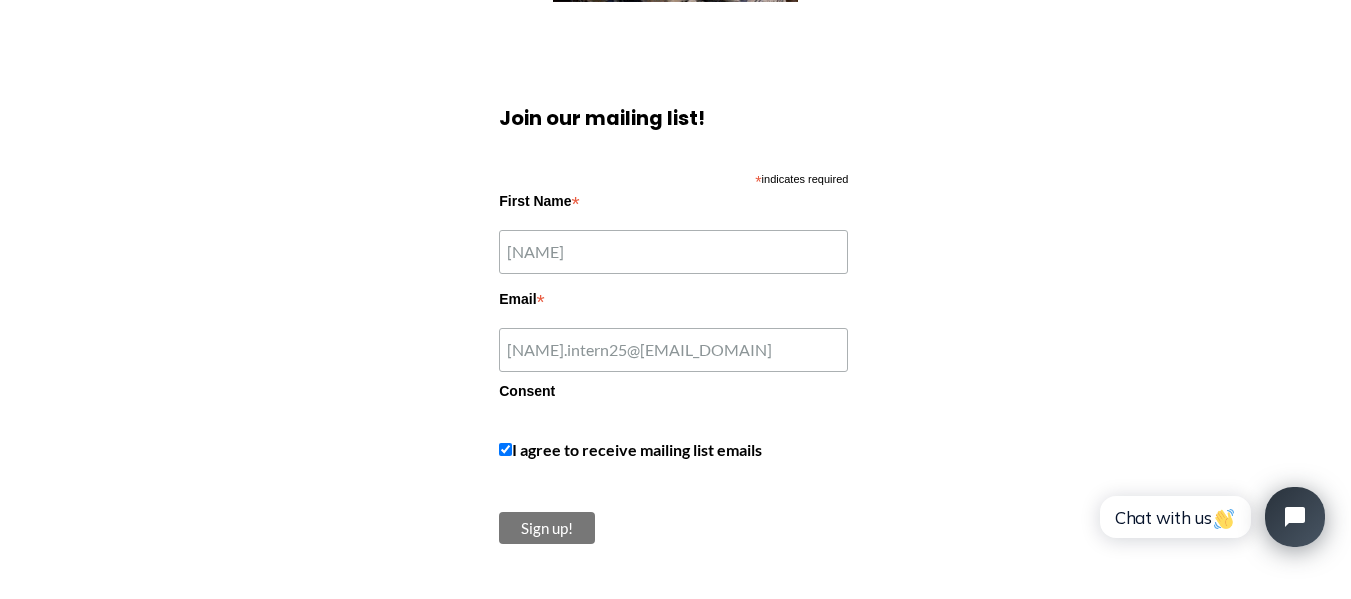 click on "Sign up!" at bounding box center (547, 528) 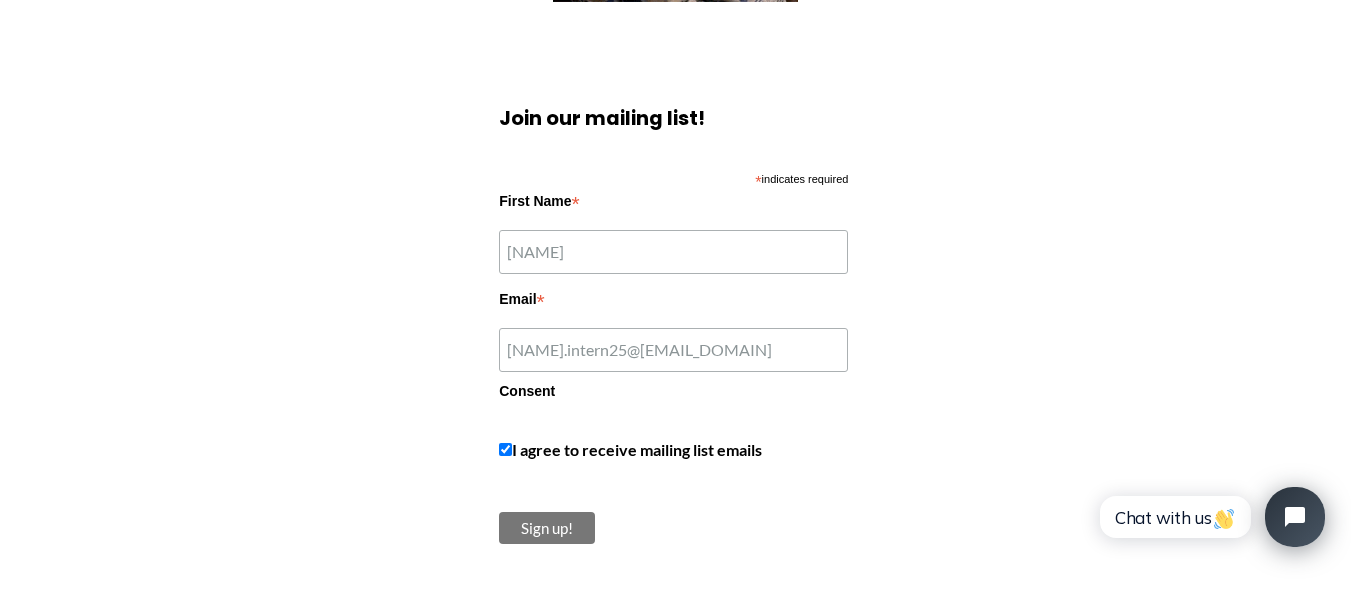 click on "Sign up!" at bounding box center (547, 528) 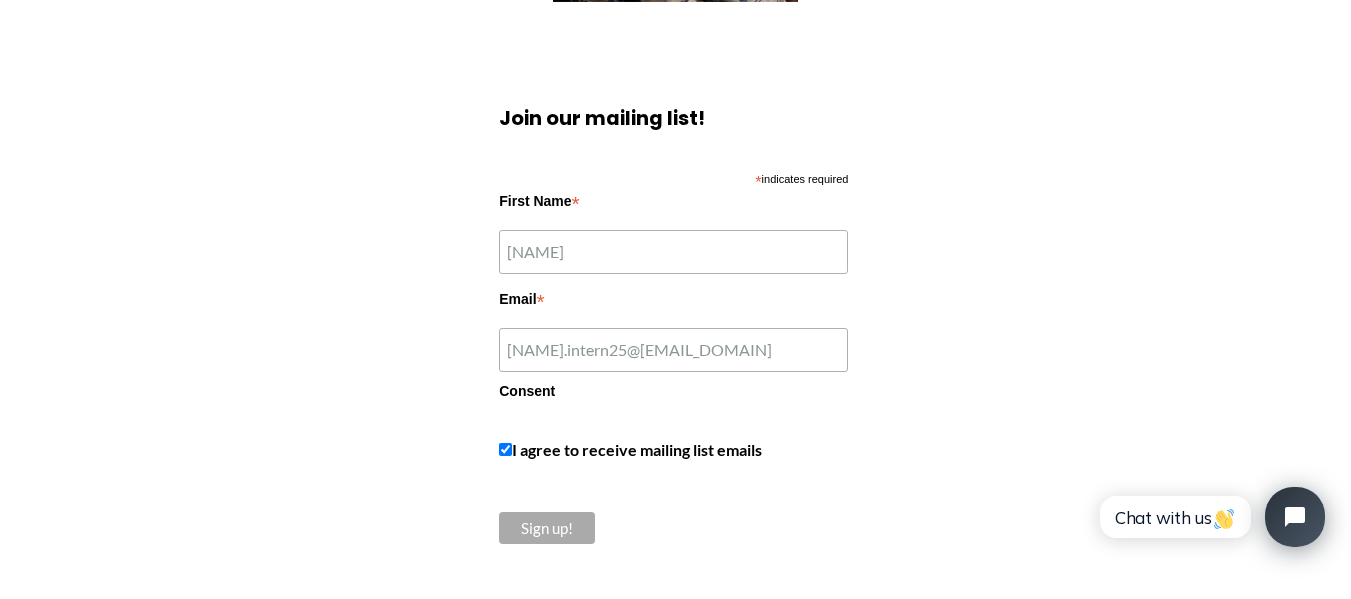 click on "Join our mailing list!
*  indicates required
First Name   *
Taylor
Email   *
Taylor.intern25@gmail.com
Consent
I agree to receive mailing list emails
Sign up!" at bounding box center [675, 326] 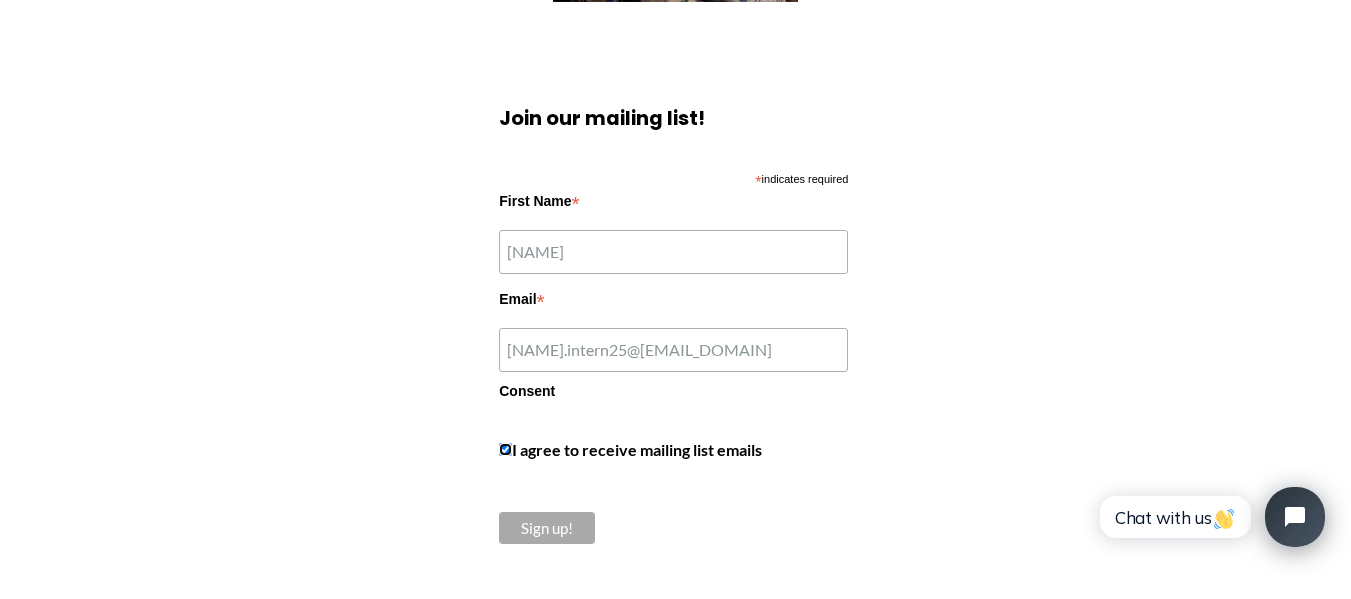 click on "I agree to receive mailing list emails" at bounding box center [505, 449] 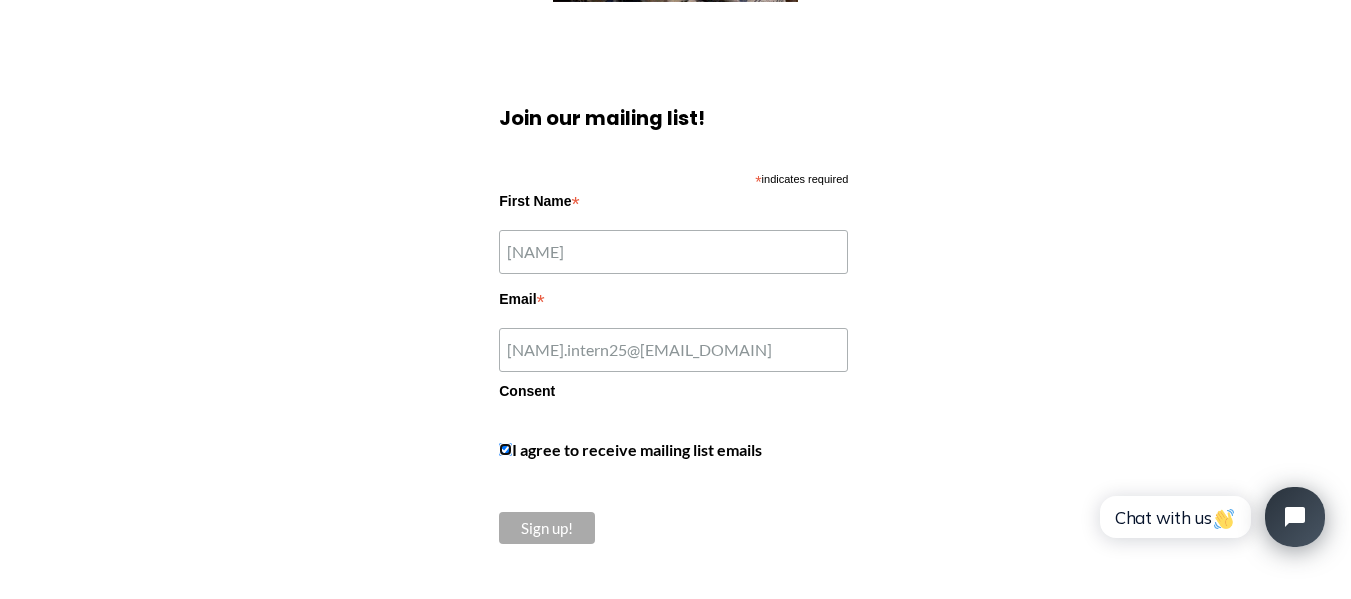 checkbox on "false" 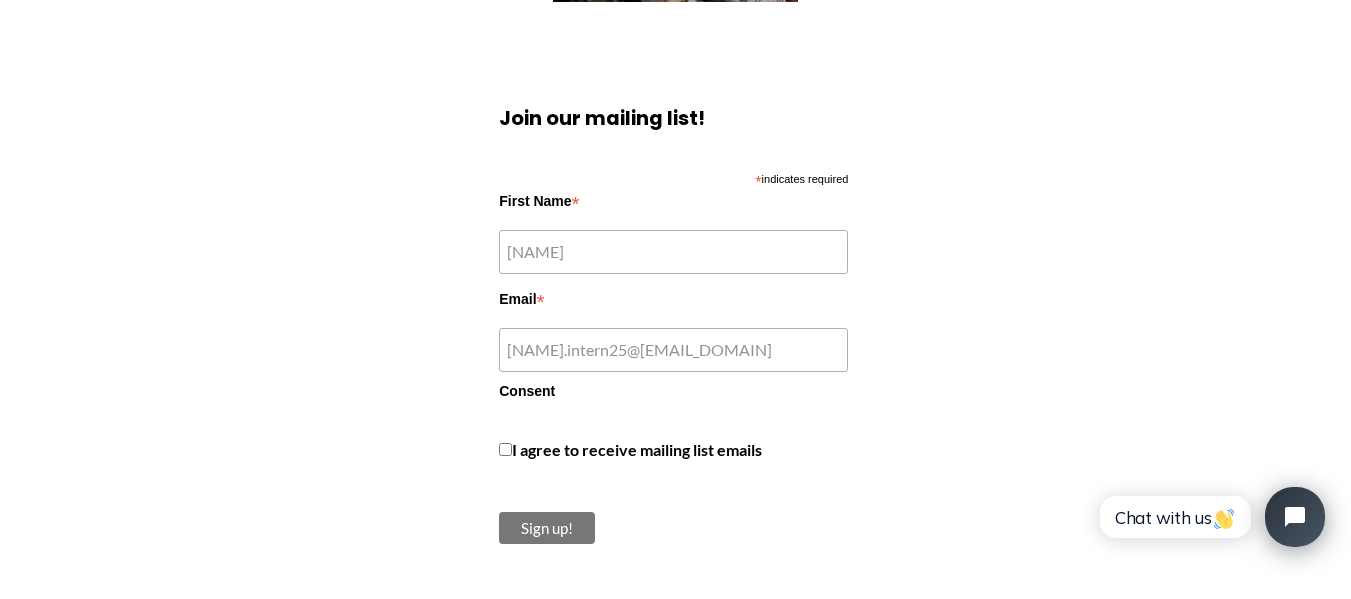 click on "Sign up!" at bounding box center (547, 528) 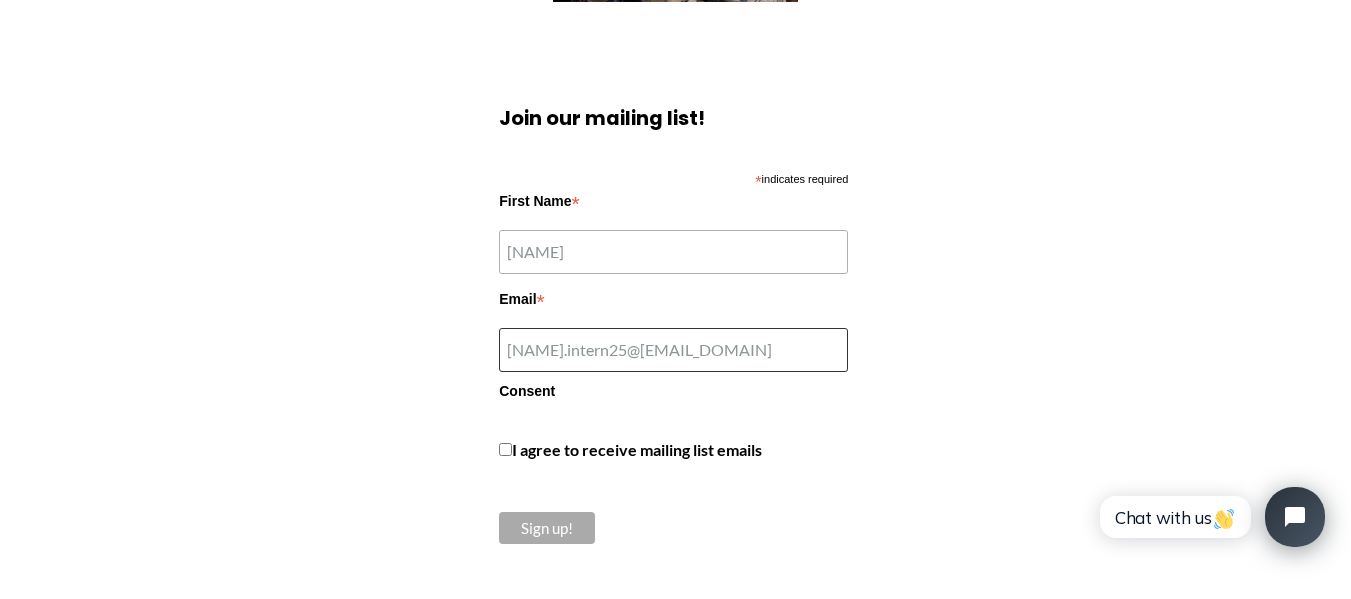 click on "[EMAIL]" at bounding box center [673, 350] 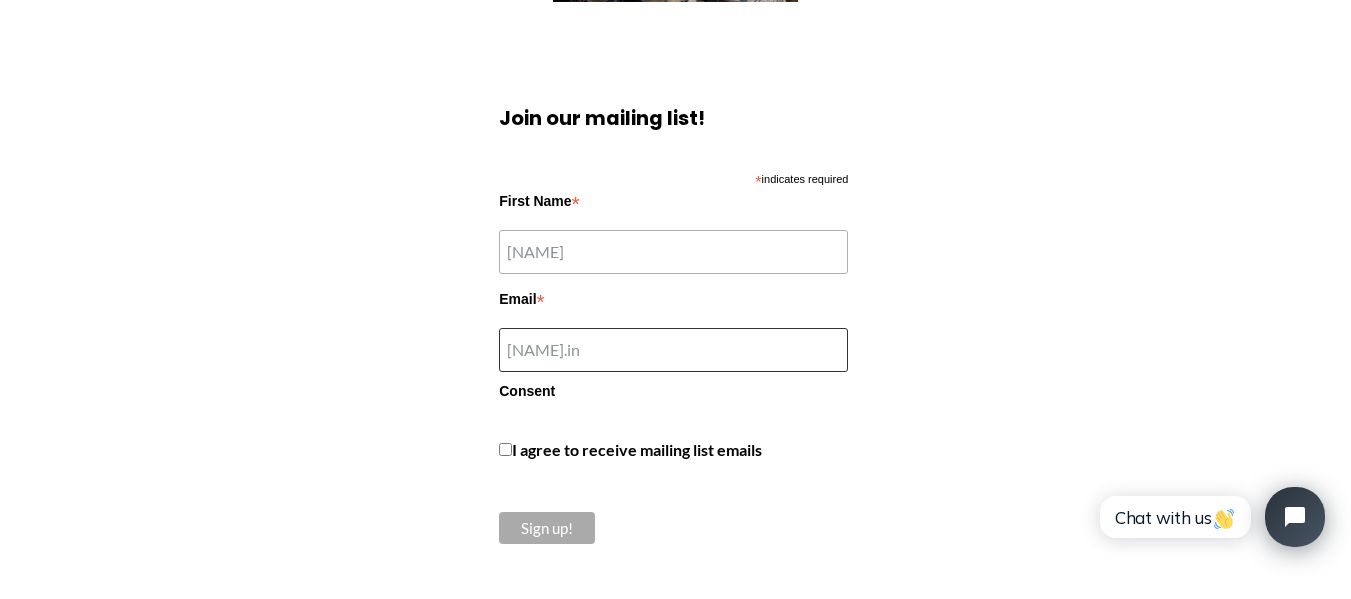 type on "[EMAIL]" 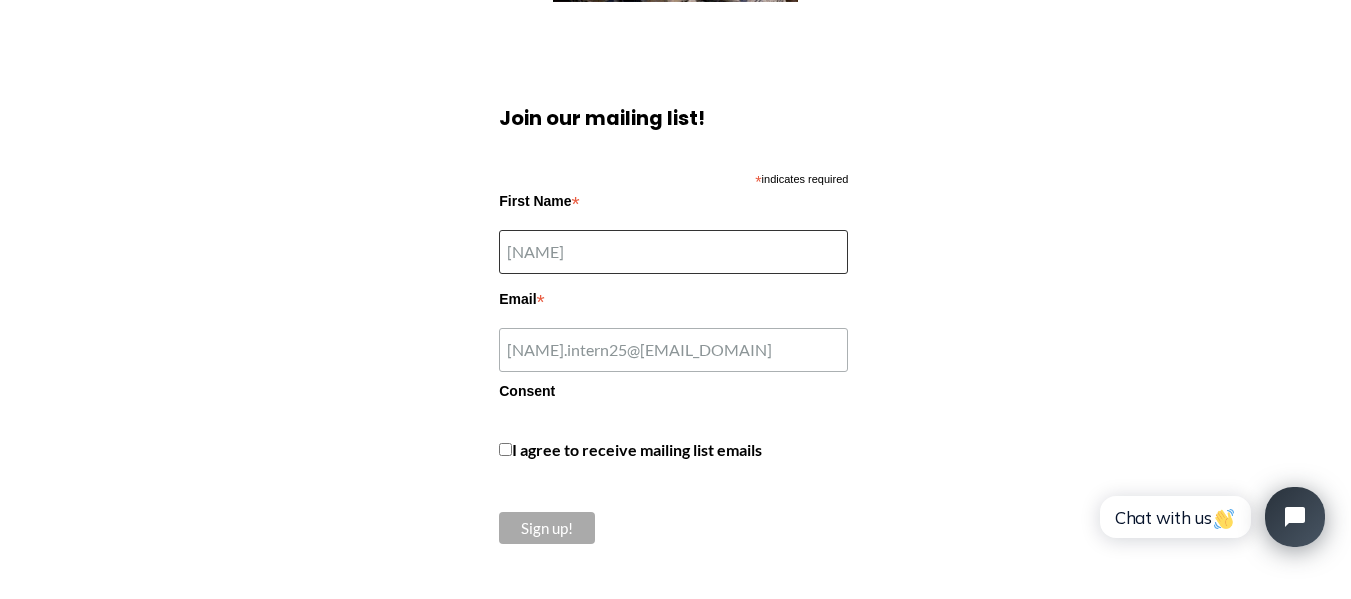 click on "[FIRST]" at bounding box center [673, 252] 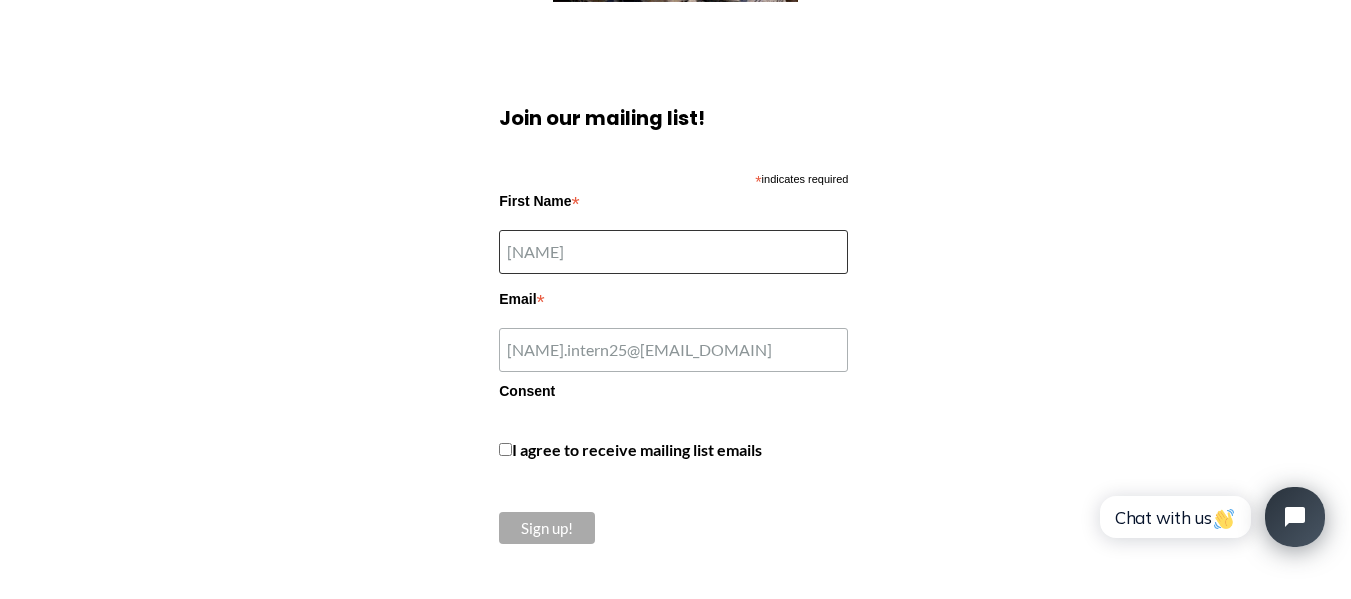 type on "[FIRST]" 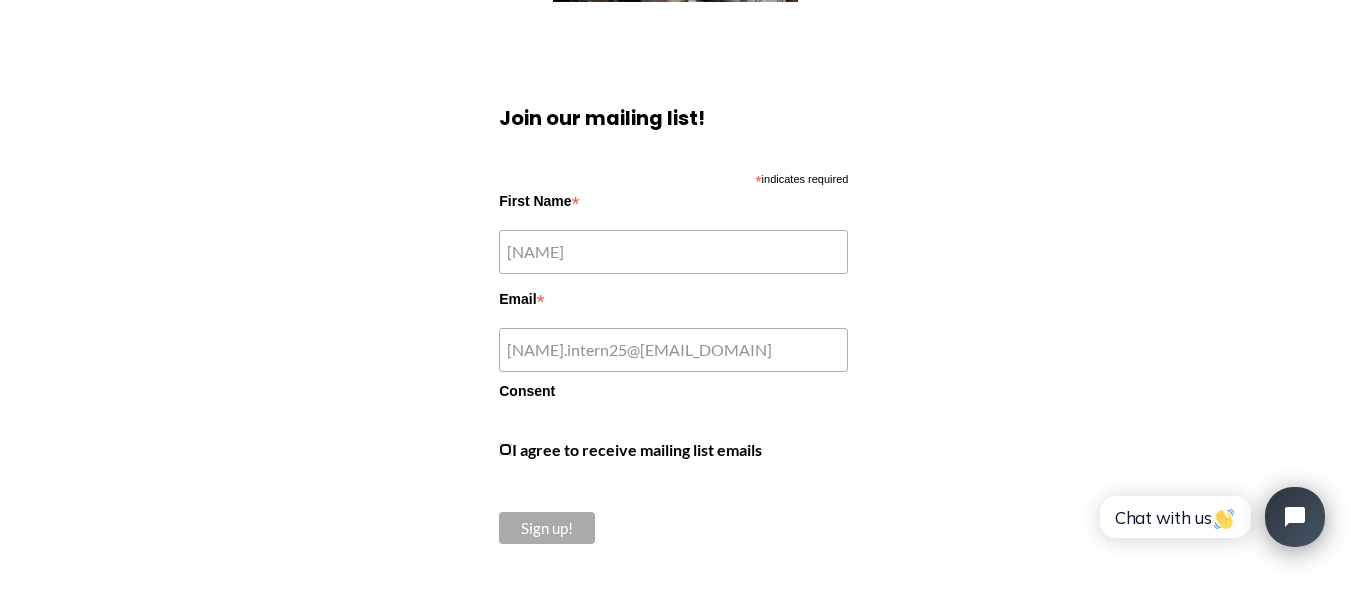 click on "I agree to receive mailing list emails" at bounding box center (505, 449) 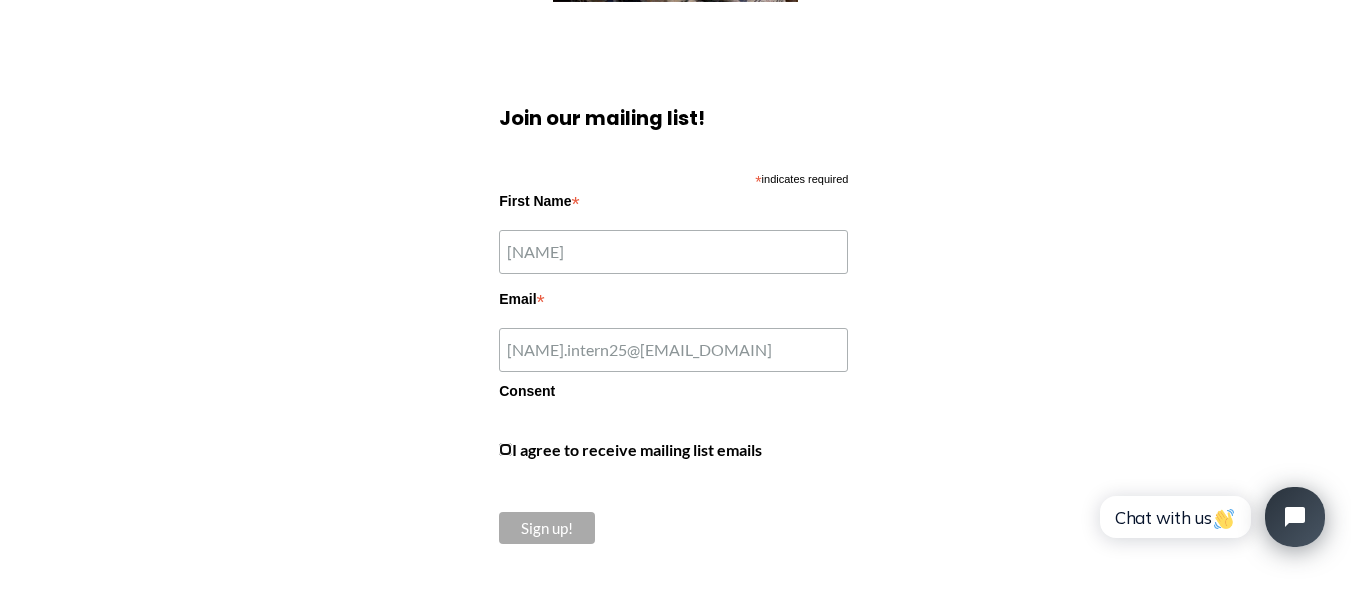checkbox on "true" 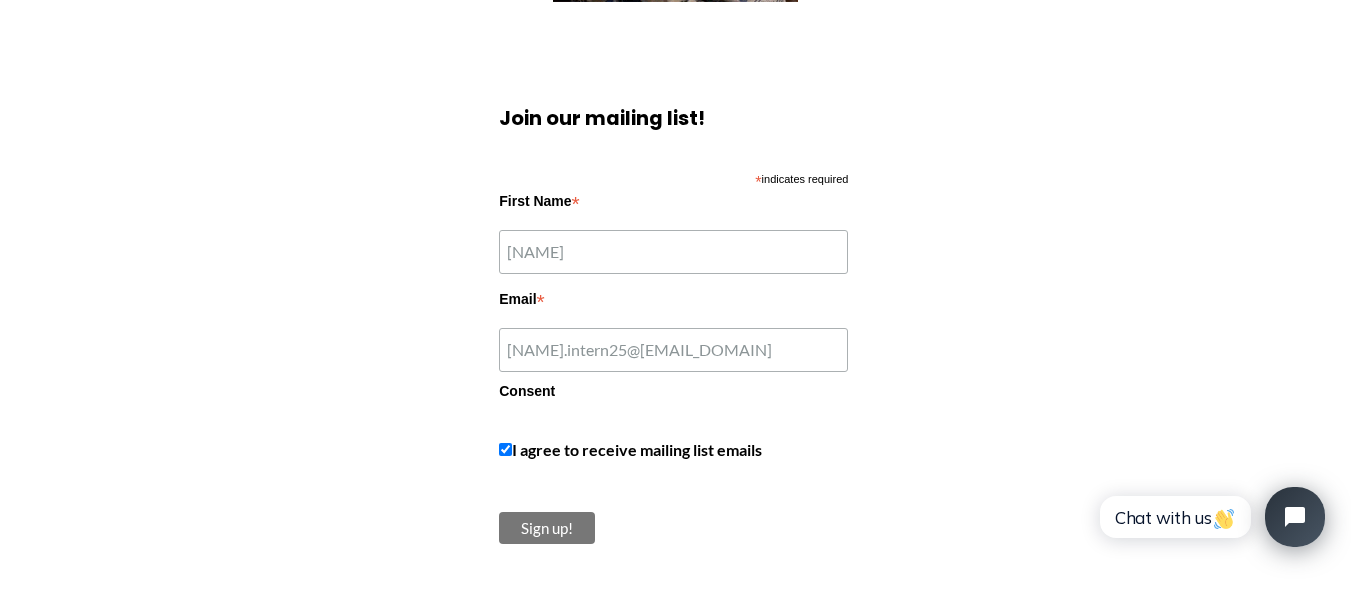 click on "Sign up!" at bounding box center (547, 528) 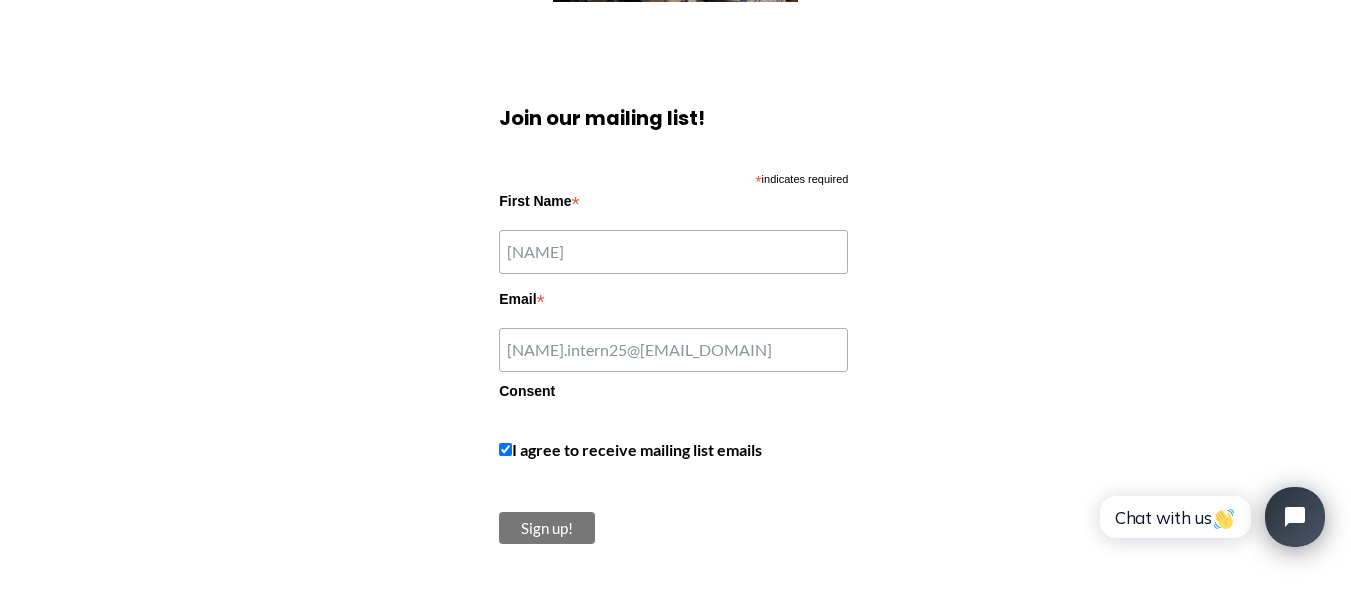 click on "Sign up!" at bounding box center [547, 528] 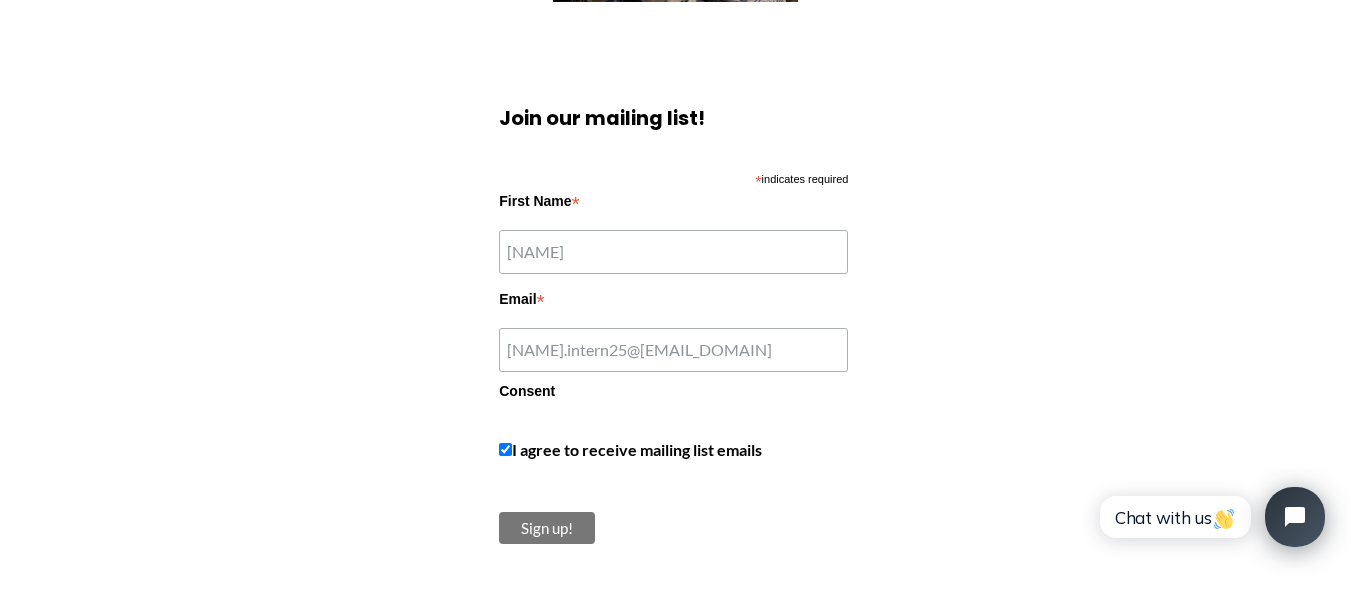 click on "Sign up!" at bounding box center [547, 528] 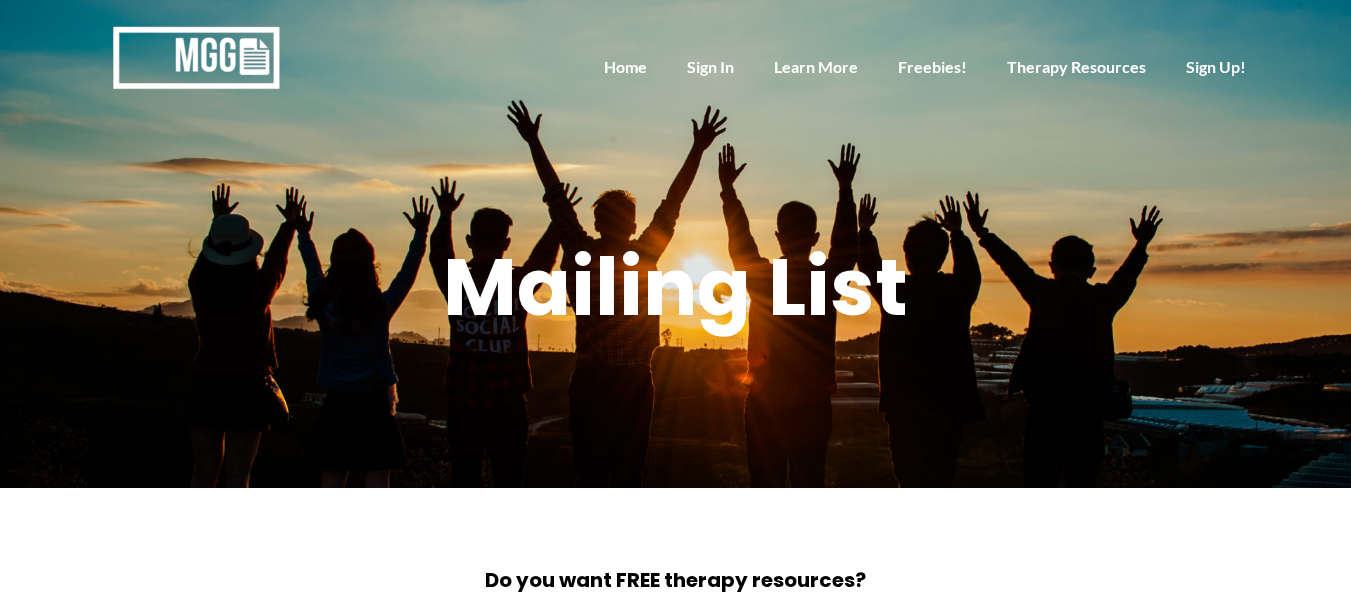 scroll, scrollTop: 820, scrollLeft: 0, axis: vertical 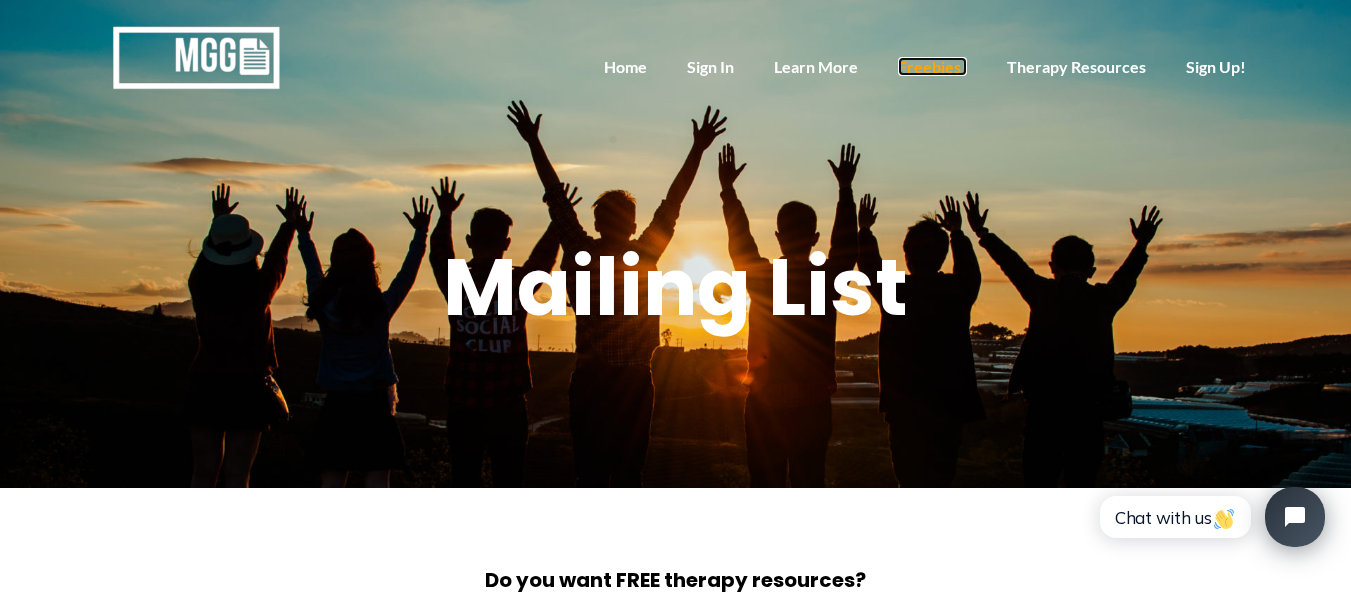 click on "Freebies!" at bounding box center (932, 66) 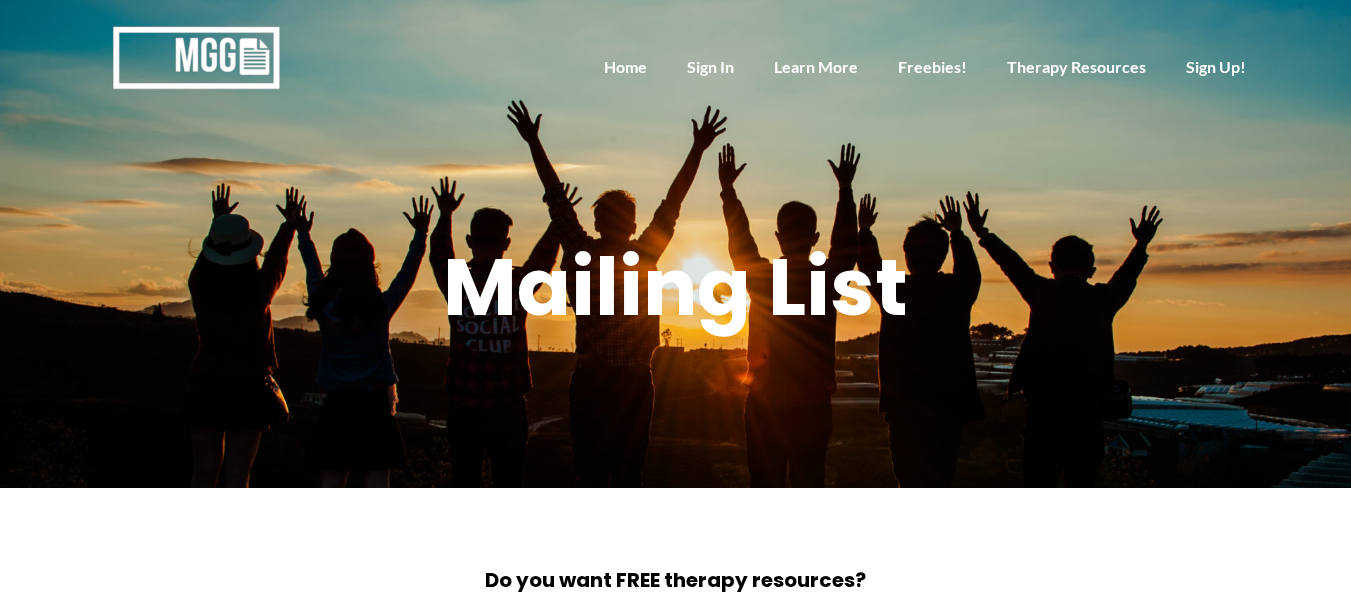 scroll, scrollTop: 0, scrollLeft: 0, axis: both 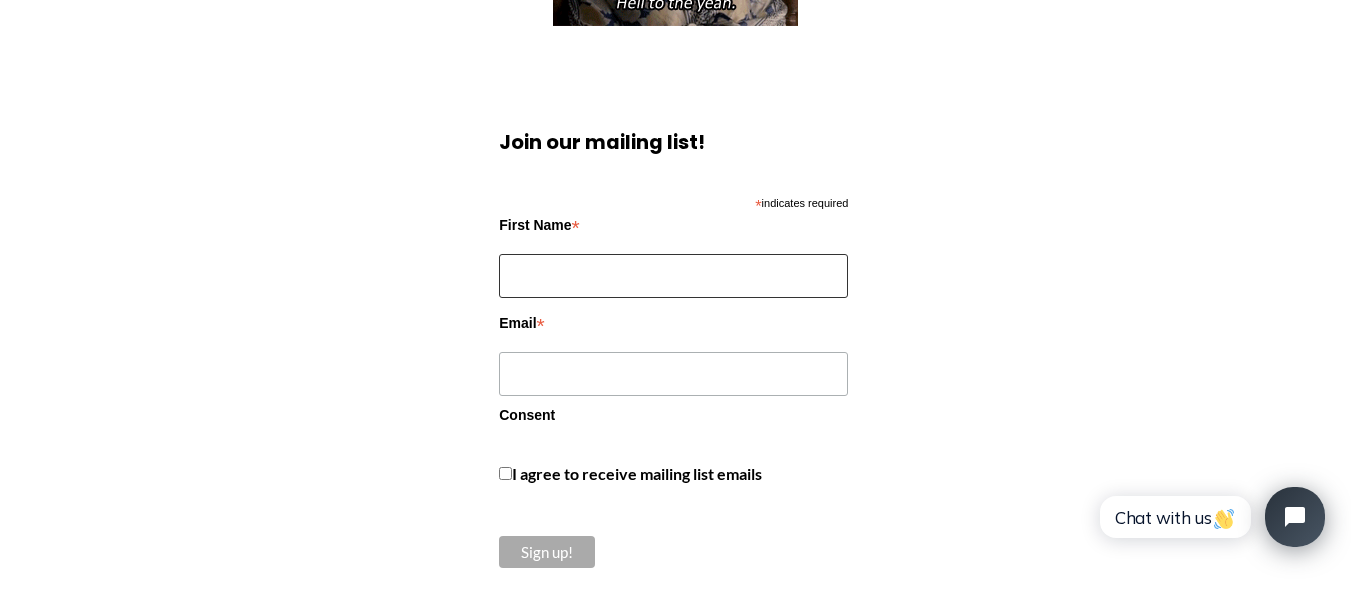 click on "First Name   *" at bounding box center (673, 276) 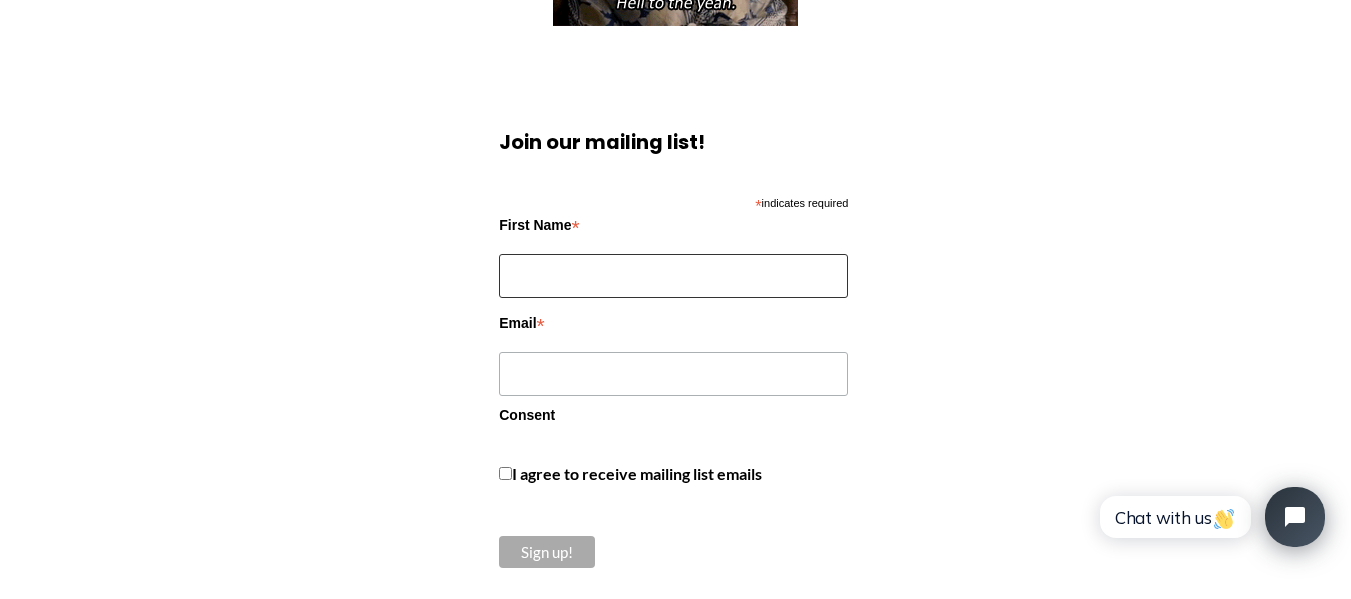 type on "Taylor" 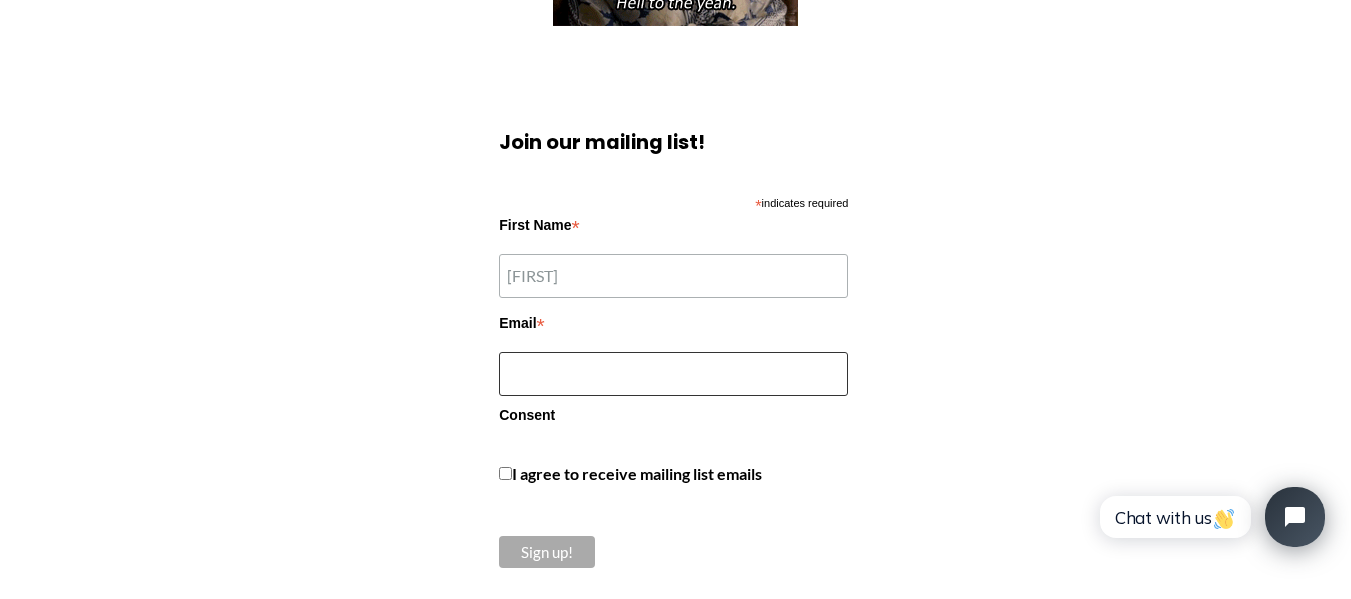 click on "Email   *" at bounding box center [673, 374] 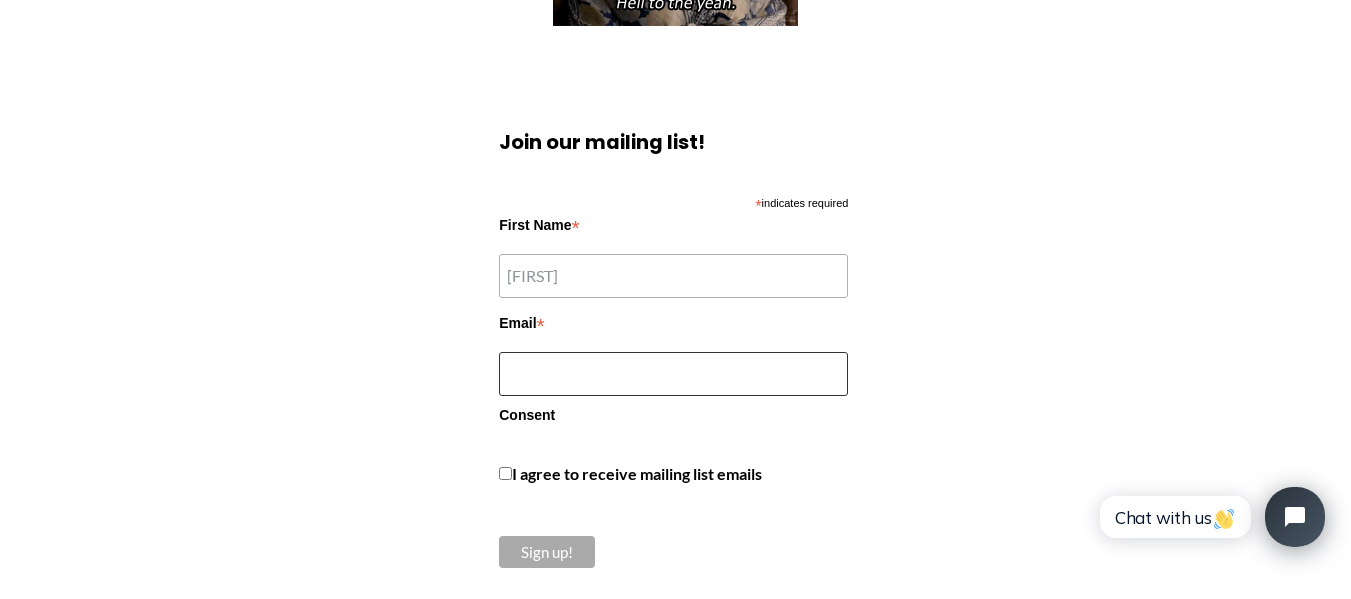 type on "Taylor.intern25@gmail.com" 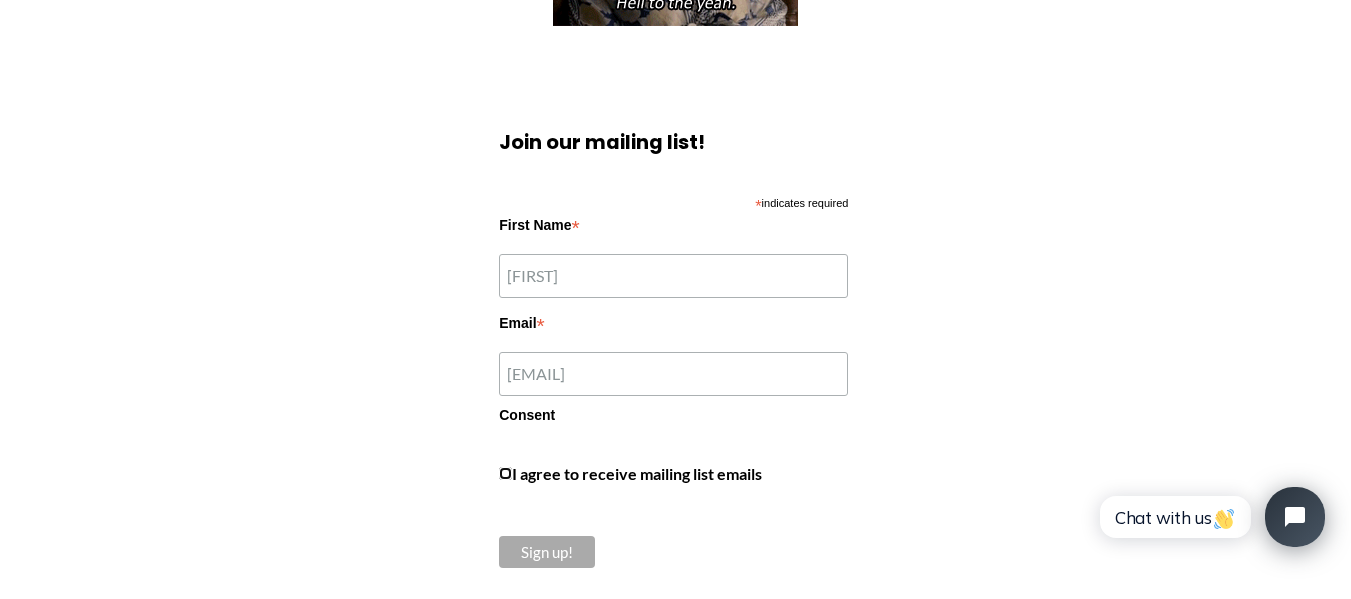 click on "I agree to receive mailing list emails" at bounding box center [505, 473] 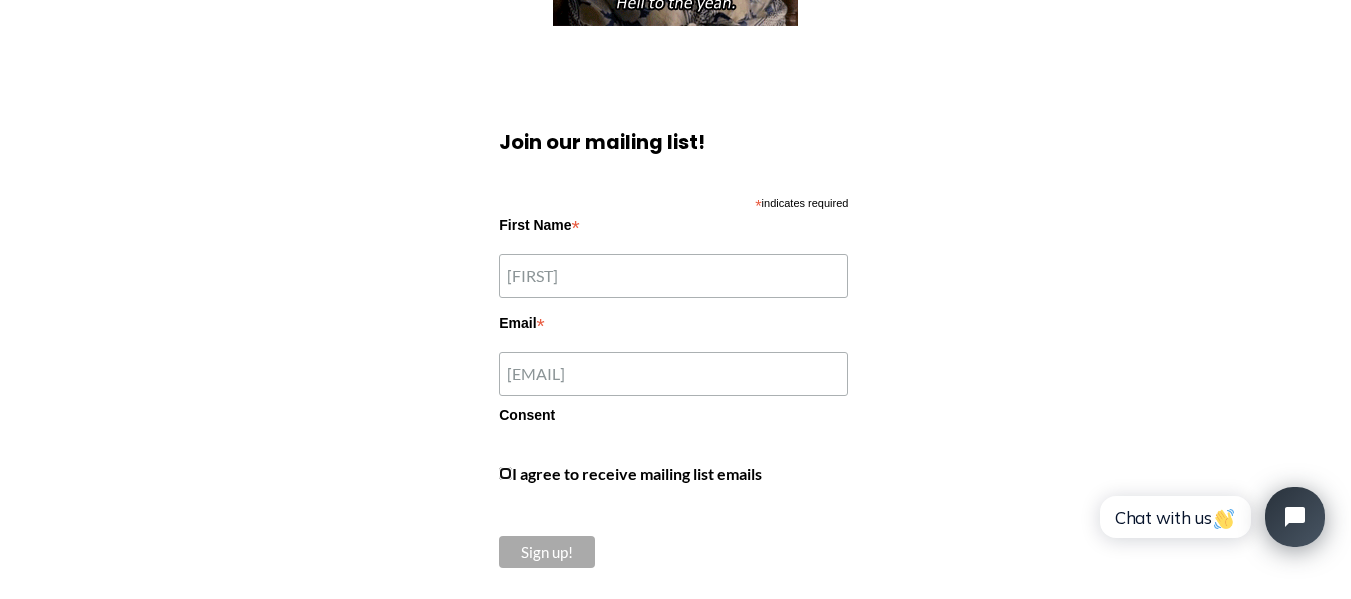 checkbox on "true" 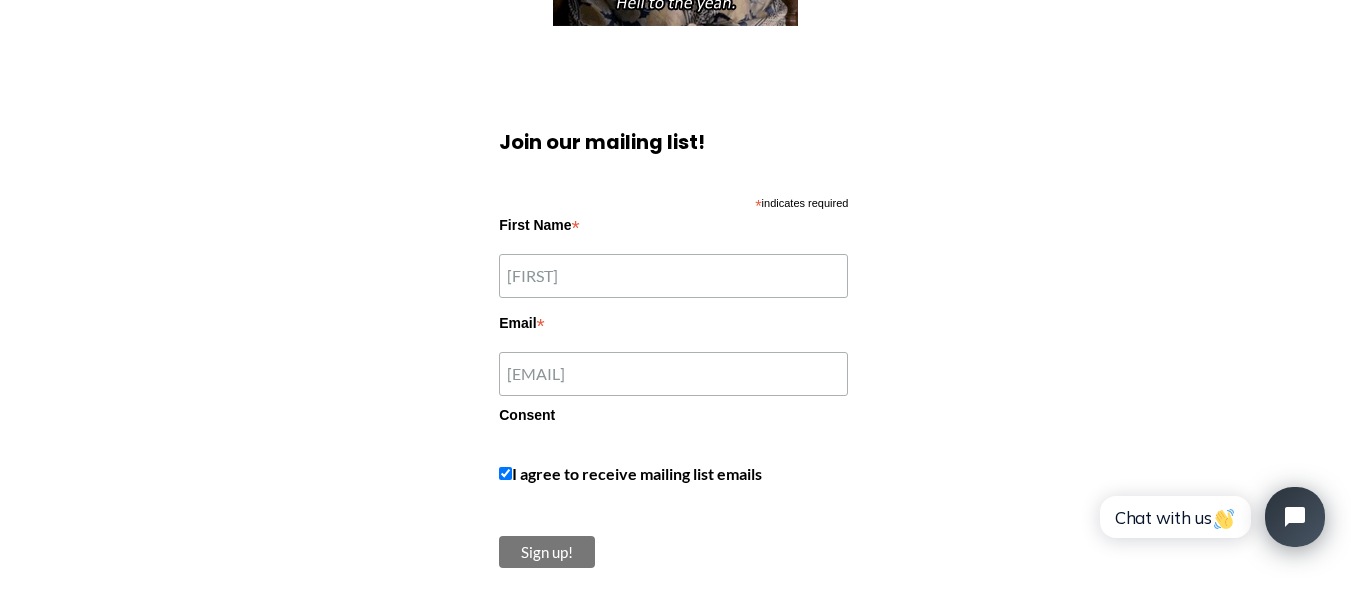 click on "Sign up!" at bounding box center (547, 552) 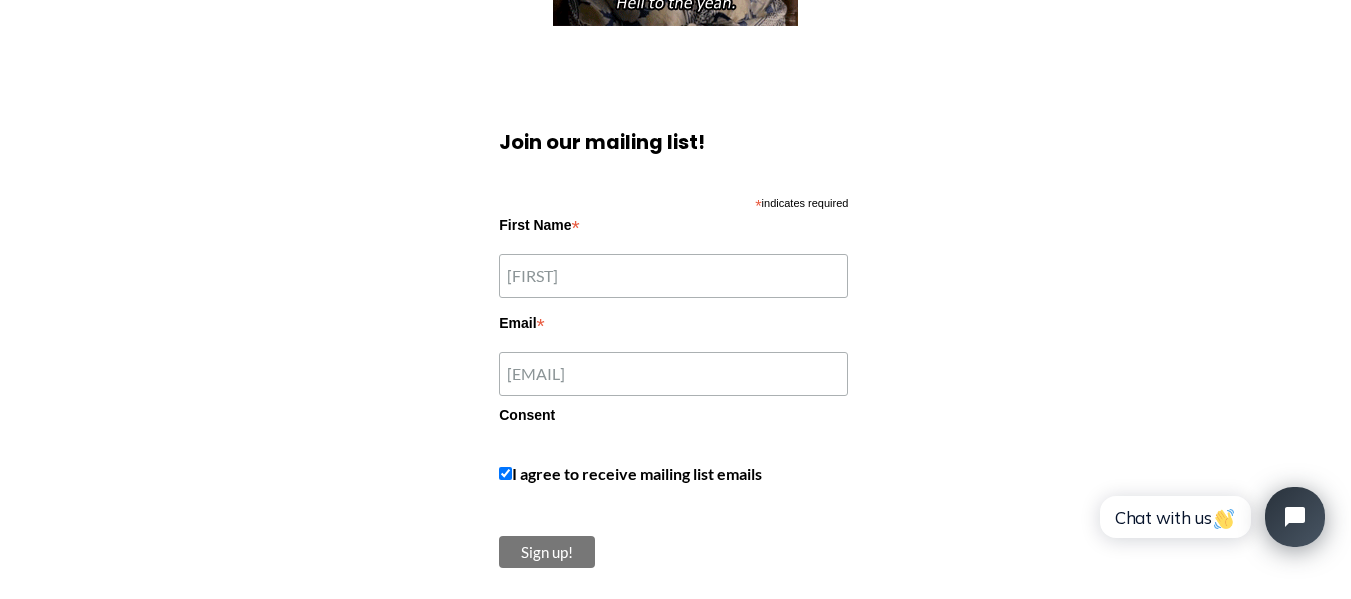 click on "Sign up!" at bounding box center [547, 552] 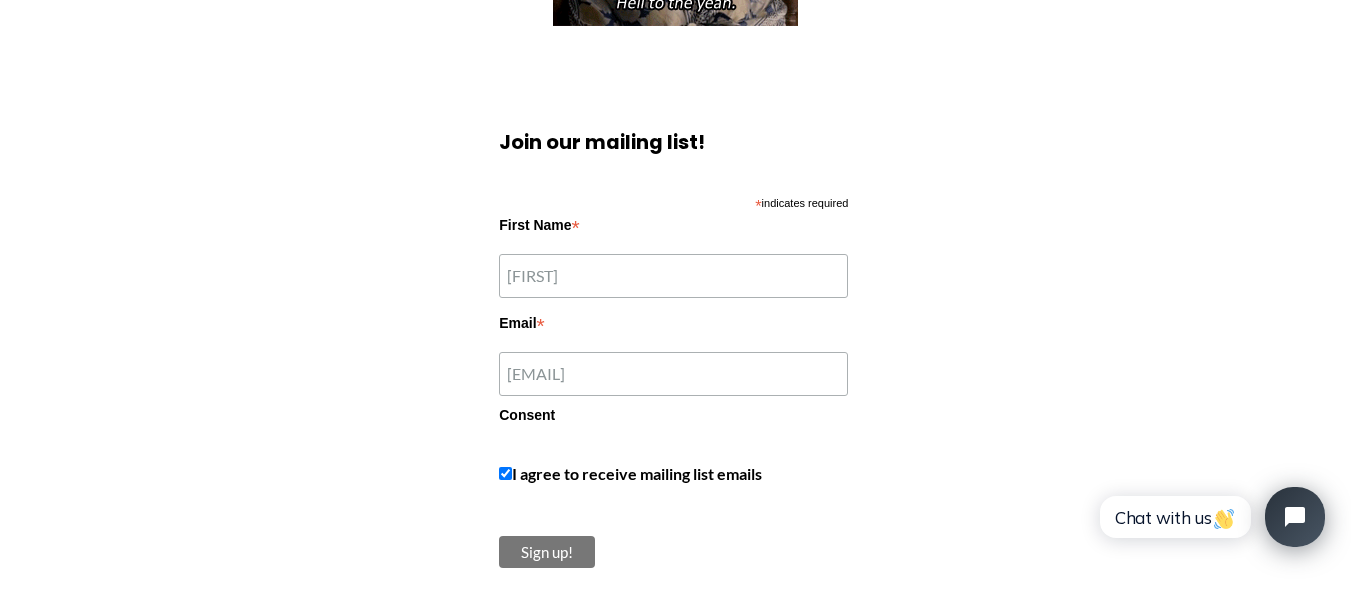 click on "Sign up!" at bounding box center (547, 552) 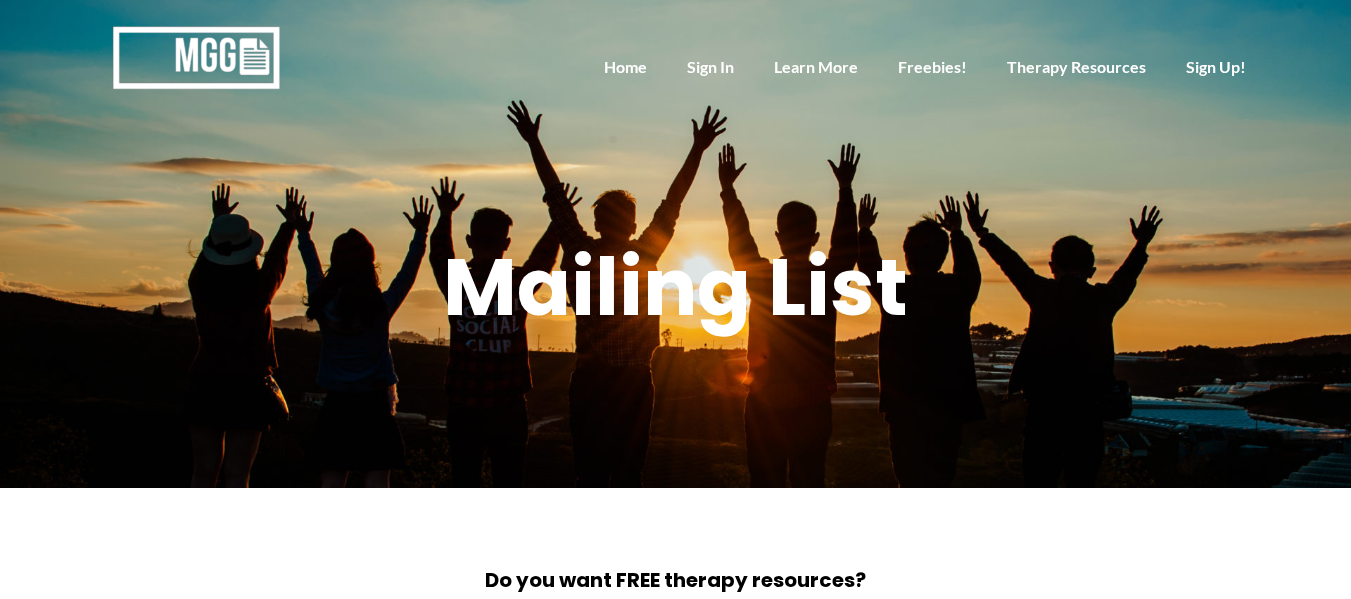 scroll, scrollTop: 796, scrollLeft: 0, axis: vertical 